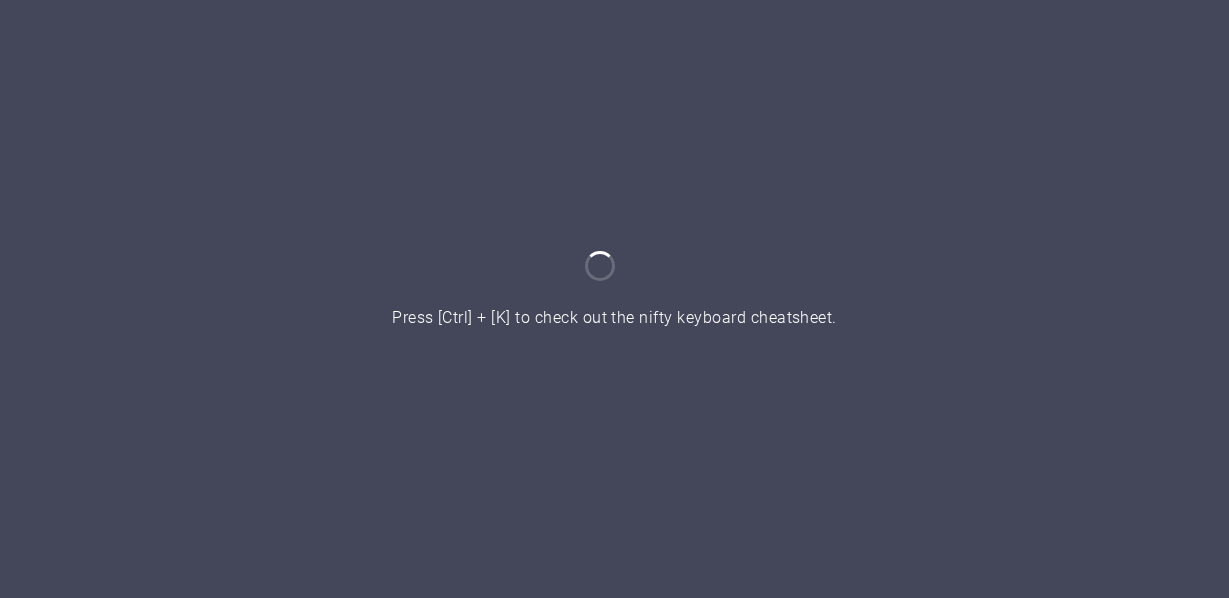 scroll, scrollTop: 0, scrollLeft: 0, axis: both 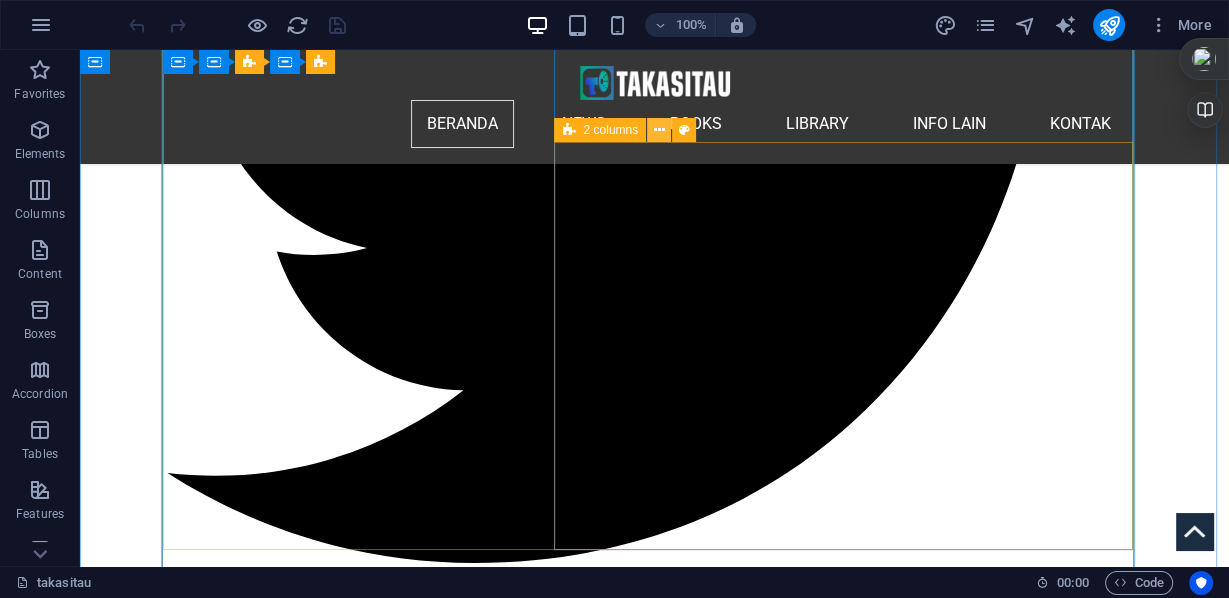 click at bounding box center (659, 130) 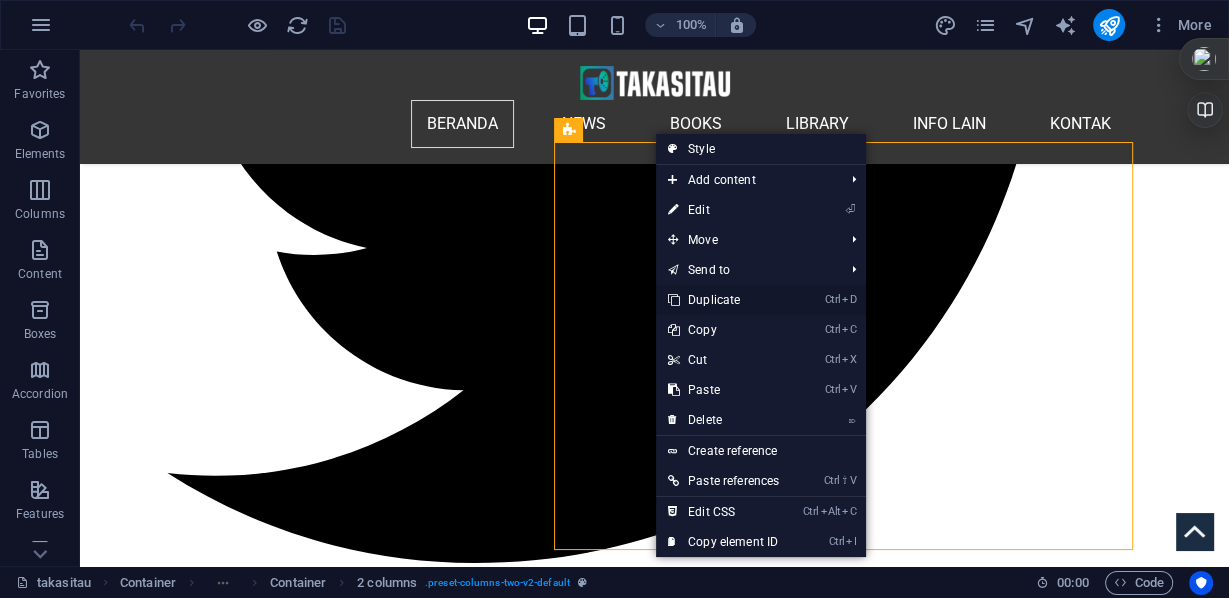 click on "Ctrl D  Duplicate" at bounding box center (723, 300) 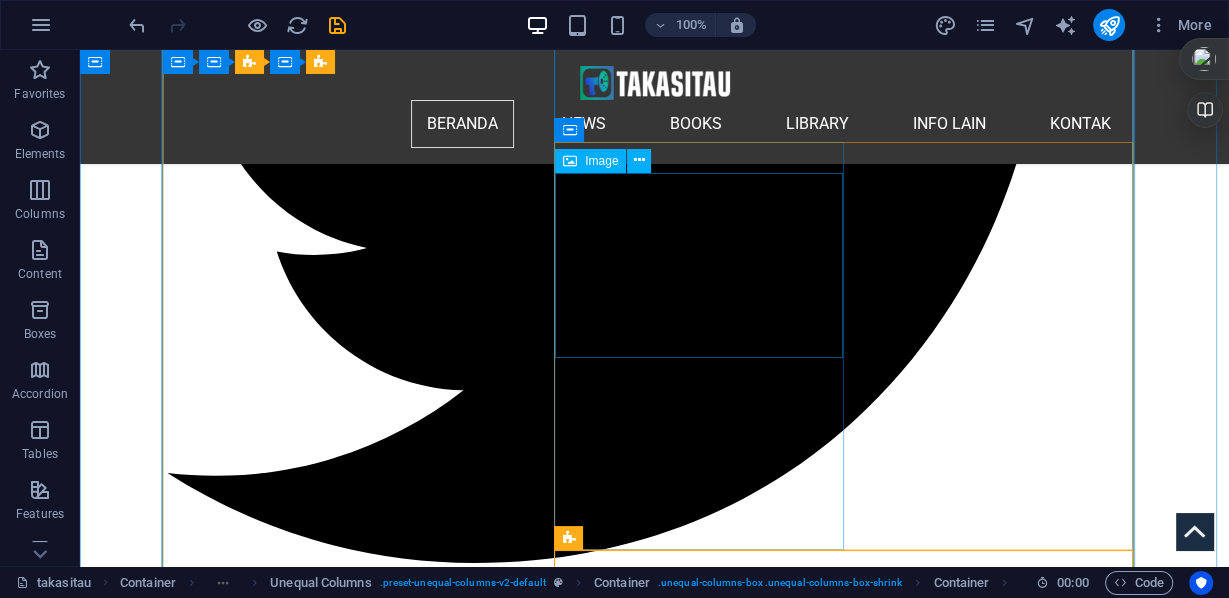 scroll, scrollTop: 3120, scrollLeft: 0, axis: vertical 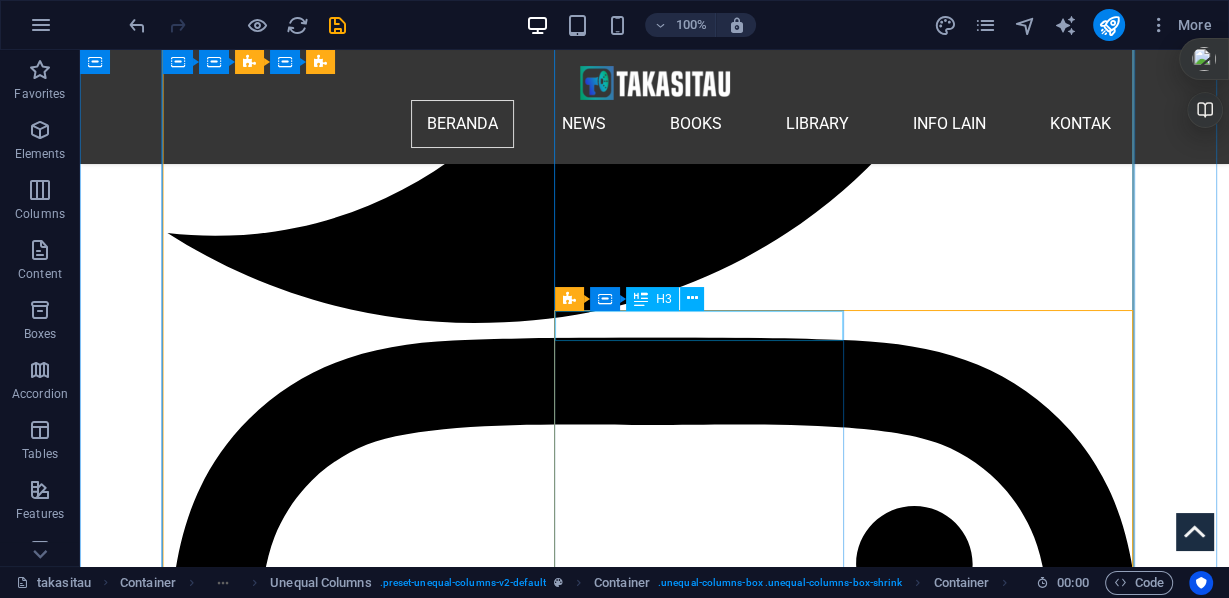 click on "Amerika" at bounding box center (411, 11825) 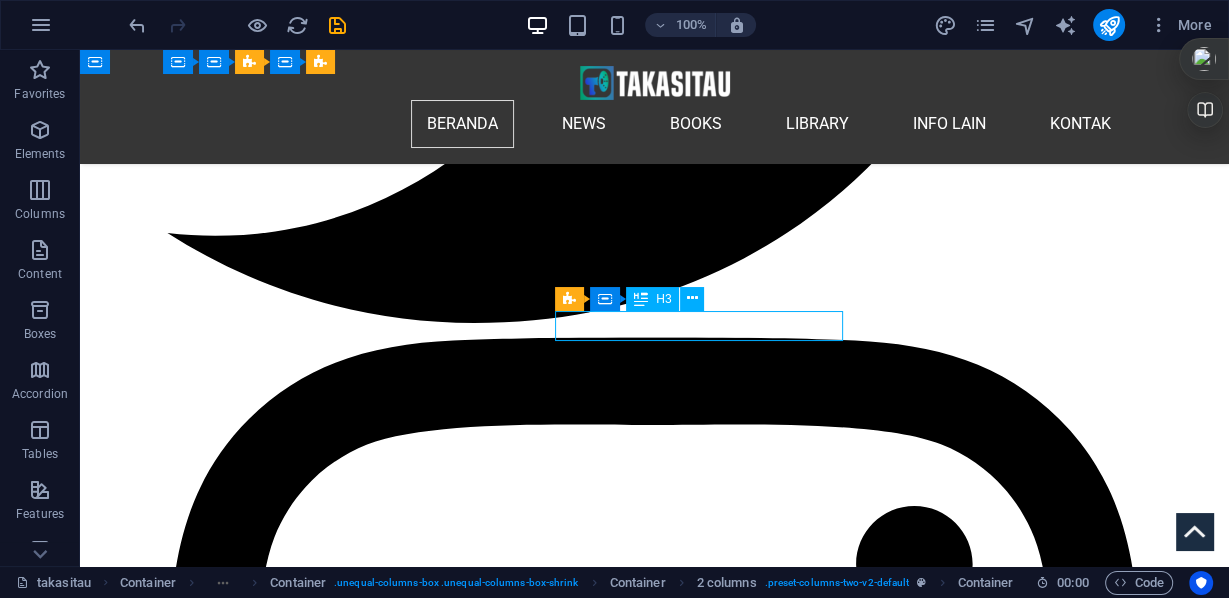 click on "Amerika" at bounding box center (411, 11825) 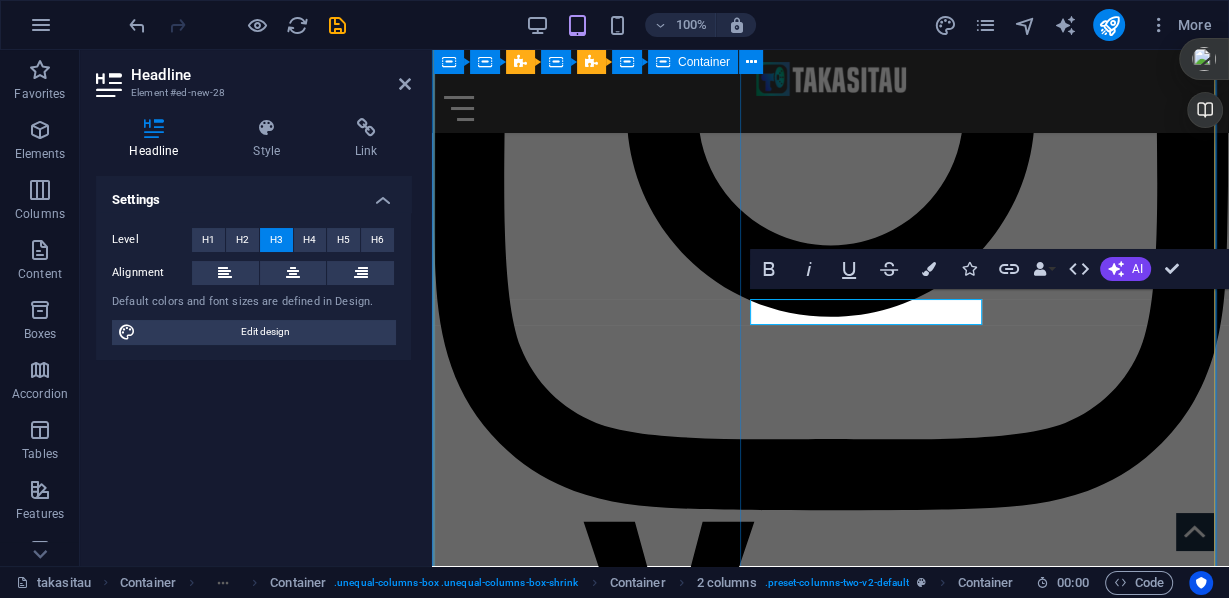 scroll, scrollTop: 2789, scrollLeft: 0, axis: vertical 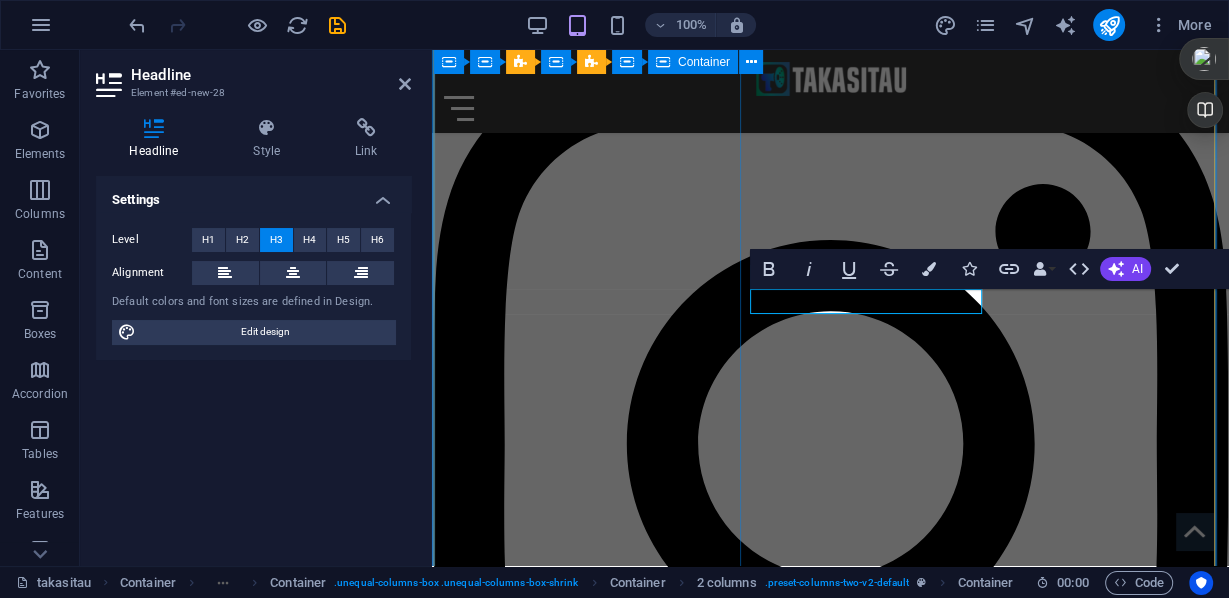 type 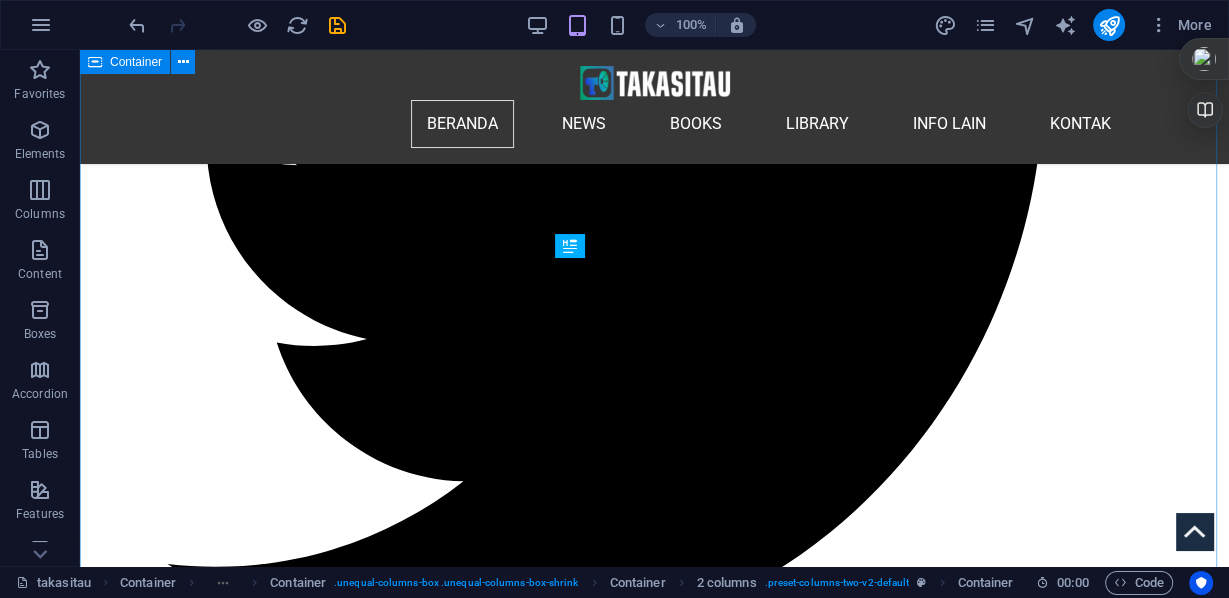 scroll, scrollTop: 3137, scrollLeft: 0, axis: vertical 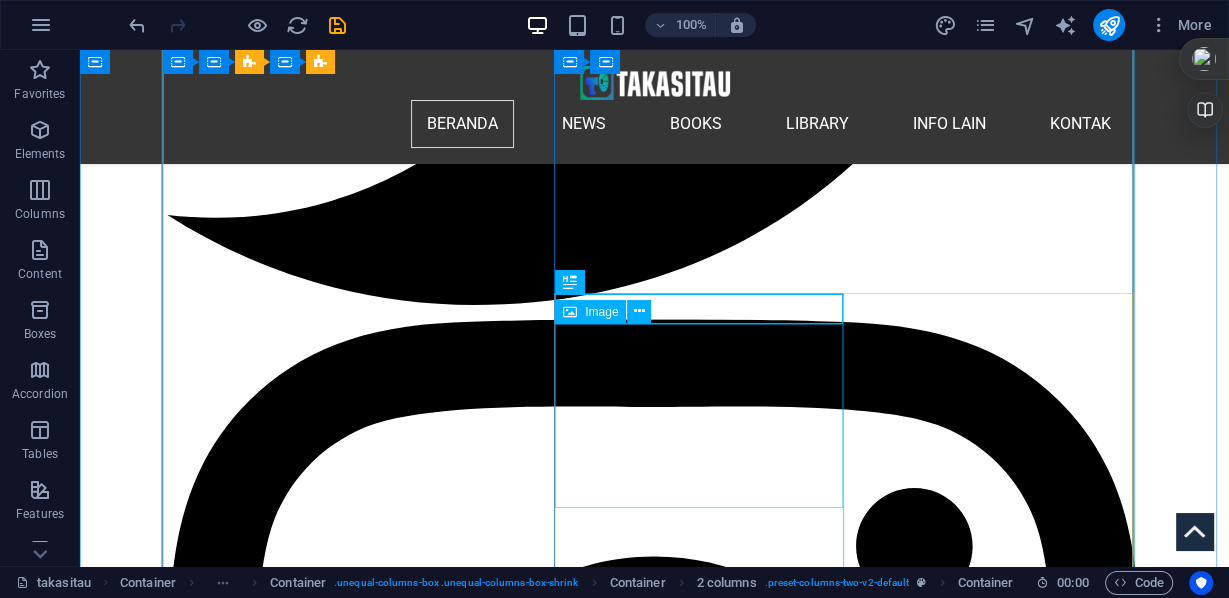 click at bounding box center (411, 12191) 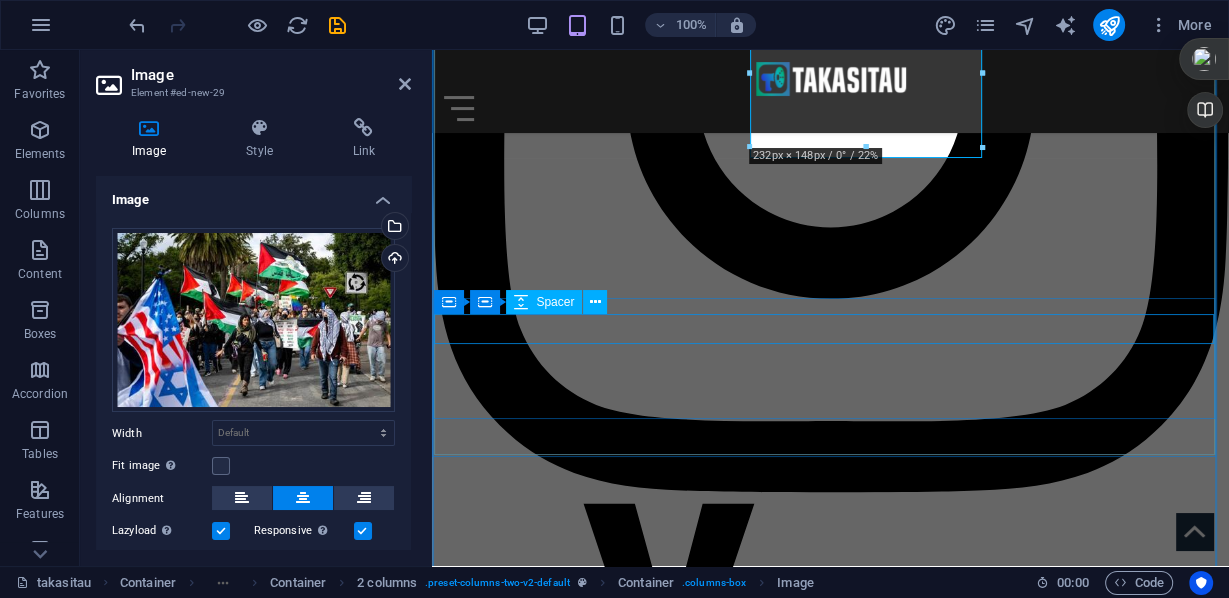 scroll, scrollTop: 3105, scrollLeft: 0, axis: vertical 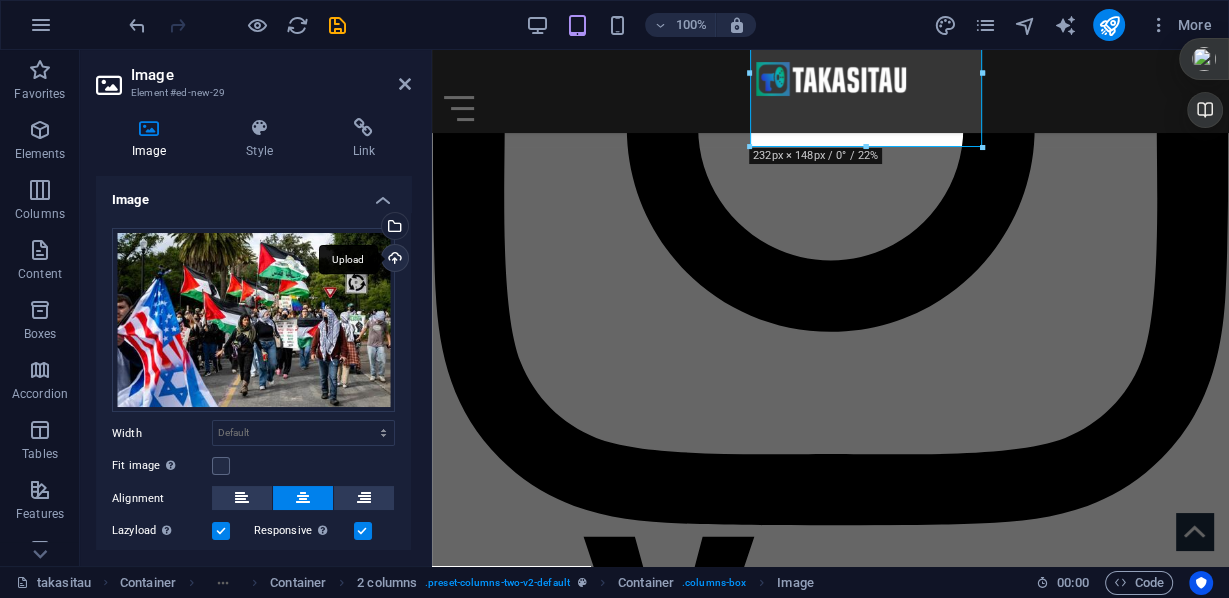 click on "Upload" at bounding box center [393, 260] 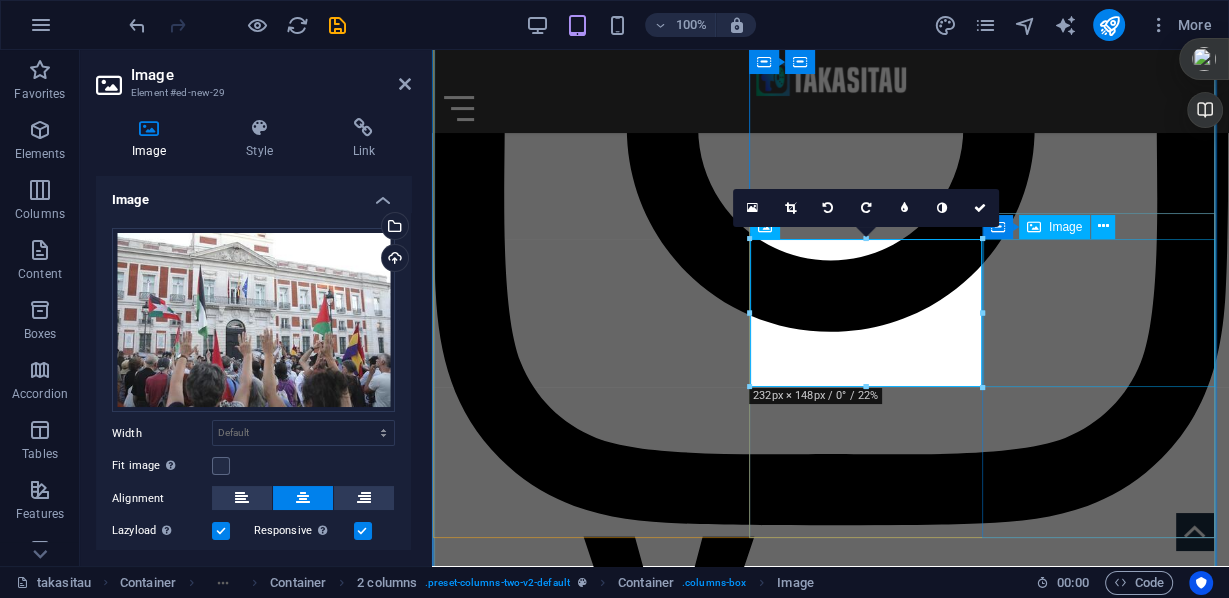 scroll, scrollTop: 2865, scrollLeft: 0, axis: vertical 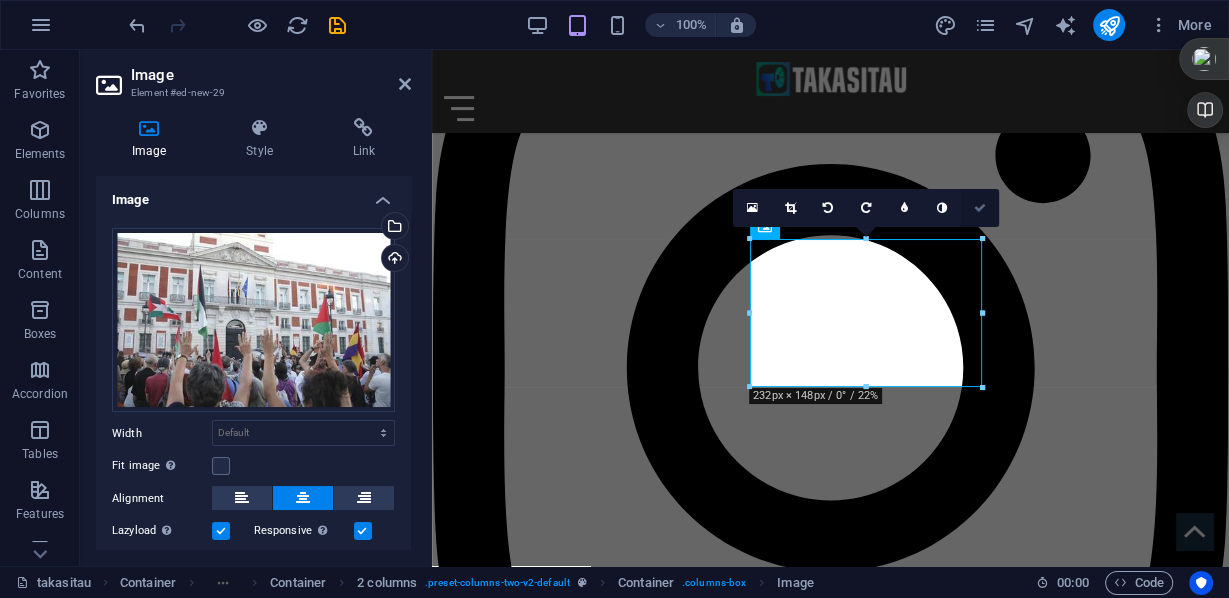 click at bounding box center (980, 208) 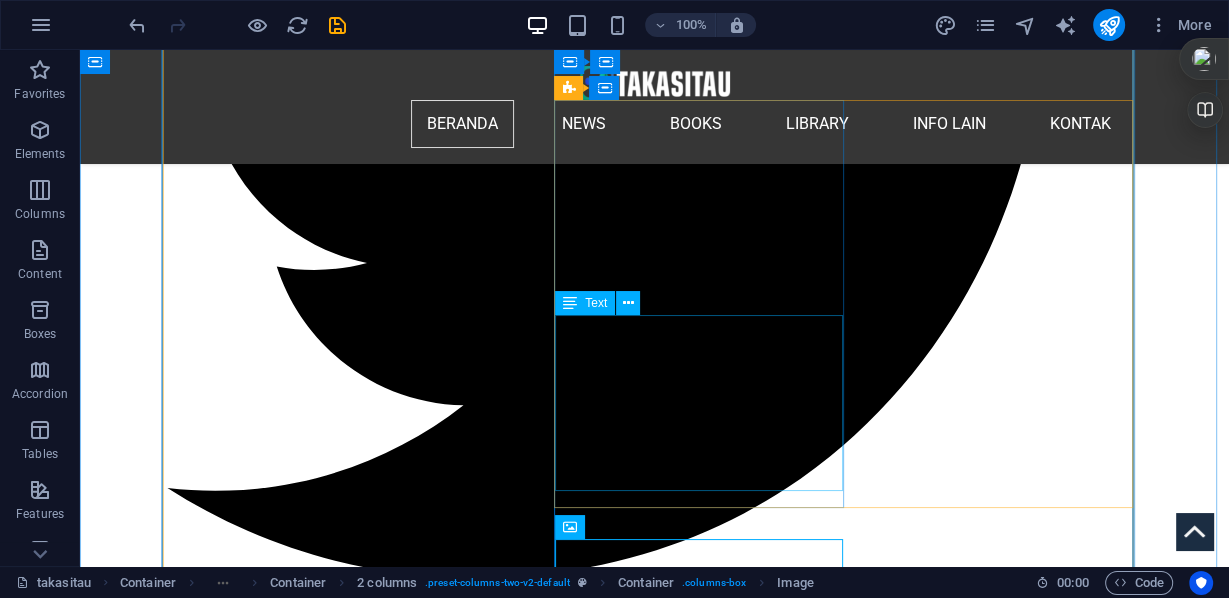 scroll, scrollTop: 2922, scrollLeft: 0, axis: vertical 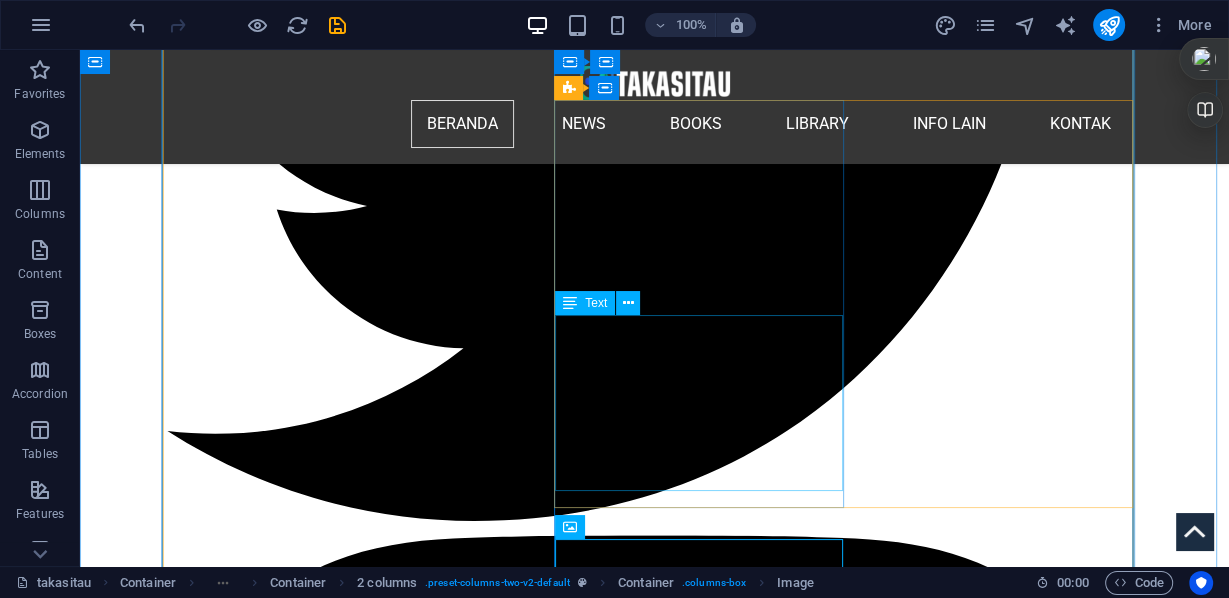 click on "Seorang demonstran tandingan pro-Israel mengibarkan bendera Israel dalam pawai pro-Palestina di kampus Universitas Stanford pada [DATE], menuntut universitas tersebut untuk menarik investasinya dari Israel. Unjuk rasa ini berlangsung selama Admit Weekend Stanford, sebuah momen bagi mahasiswa baru untuk berkeliling universitas. ([NAME] [LAST]/KQED). Demonstrasi mahasiswa dilaporkan terjadi di berbagai kampus, seperti Universitas Columbia dan Stanford pada Rabu, [DATE]. Sementara itu, bentrokan antara demonstran pro-Palestina dan pro-Israel di UCLA terjadi pada akhir pekan yang tidak disebutkan tanggal spesifiknya." at bounding box center [411, 11078] 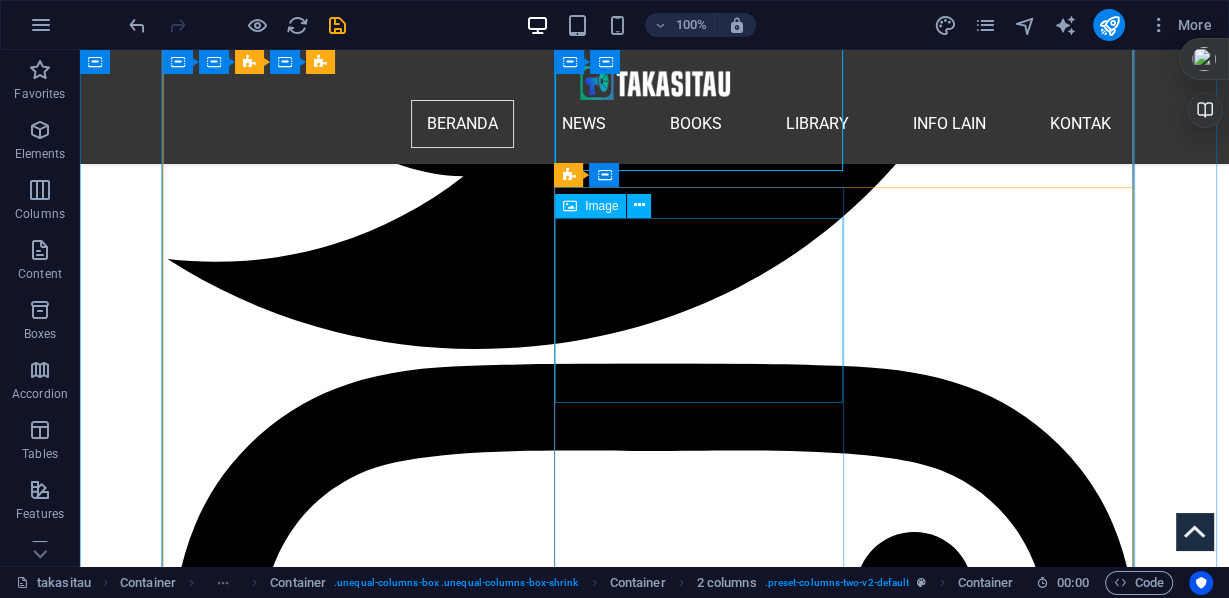 scroll, scrollTop: 3242, scrollLeft: 0, axis: vertical 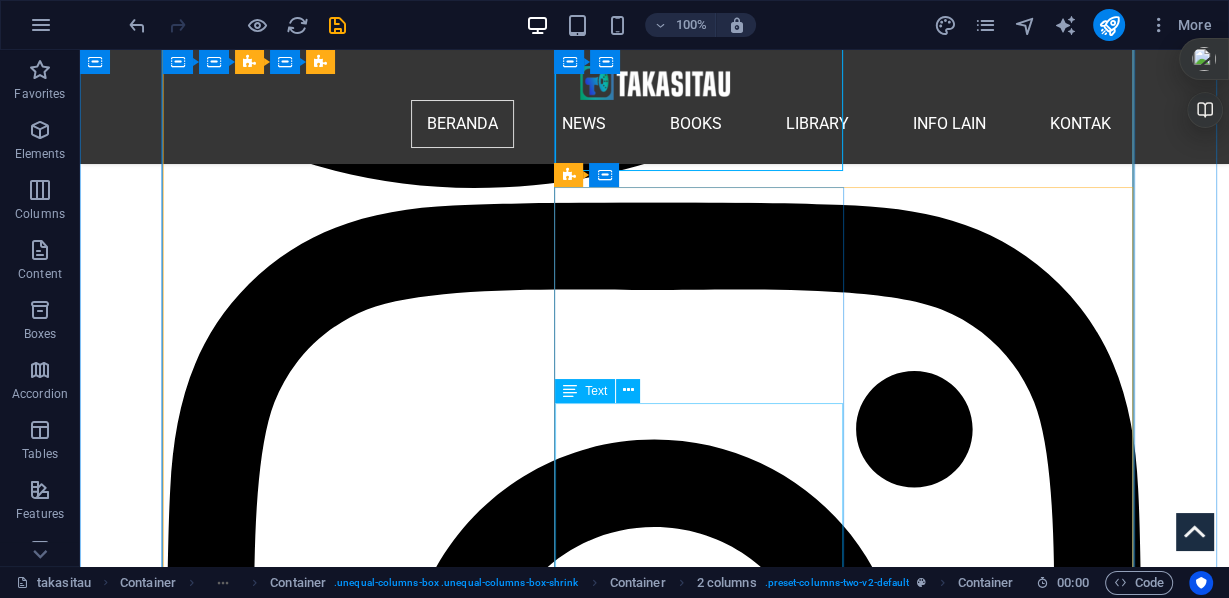 click on "Seorang demonstran tandingan pro-Israel mengibarkan bendera Israel dalam pawai pro-Palestina di kampus Universitas Stanford pada [DATE], menuntut universitas tersebut untuk menarik investasinya dari Israel. Unjuk rasa ini berlangsung selama Admit Weekend Stanford, sebuah momen bagi mahasiswa baru untuk berkeliling universitas. ([NAME] [LAST]/KQED). Demonstrasi mahasiswa dilaporkan terjadi di berbagai kampus, seperti Universitas Columbia dan Stanford pada Rabu, [DATE]. Sementara itu, bentrokan antara demonstran pro-Palestina dan pro-Israel di UCLA terjadi pada akhir pekan yang tidak disebutkan tanggal spesifiknya." at bounding box center (411, 12500) 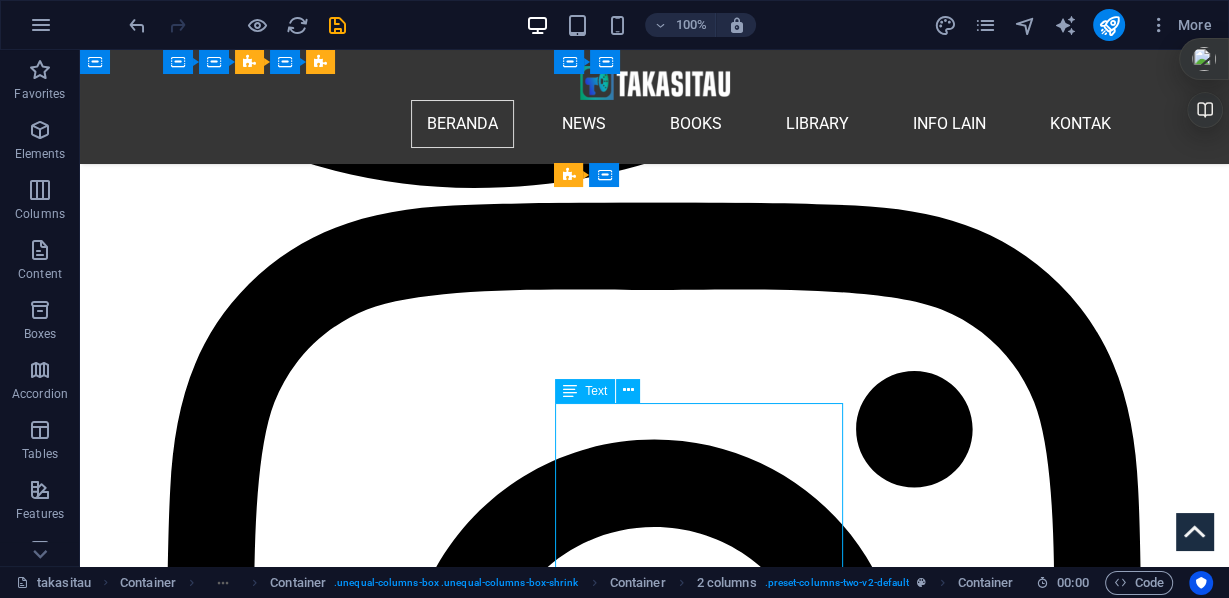 click on "Seorang demonstran tandingan pro-Israel mengibarkan bendera Israel dalam pawai pro-Palestina di kampus Universitas Stanford pada [DATE], menuntut universitas tersebut untuk menarik investasinya dari Israel. Unjuk rasa ini berlangsung selama Admit Weekend Stanford, sebuah momen bagi mahasiswa baru untuk berkeliling universitas. ([NAME] [LAST]/KQED). Demonstrasi mahasiswa dilaporkan terjadi di berbagai kampus, seperti Universitas Columbia dan Stanford pada Rabu, [DATE]. Sementara itu, bentrokan antara demonstran pro-Palestina dan pro-Israel di UCLA terjadi pada akhir pekan yang tidak disebutkan tanggal spesifiknya." at bounding box center [411, 12500] 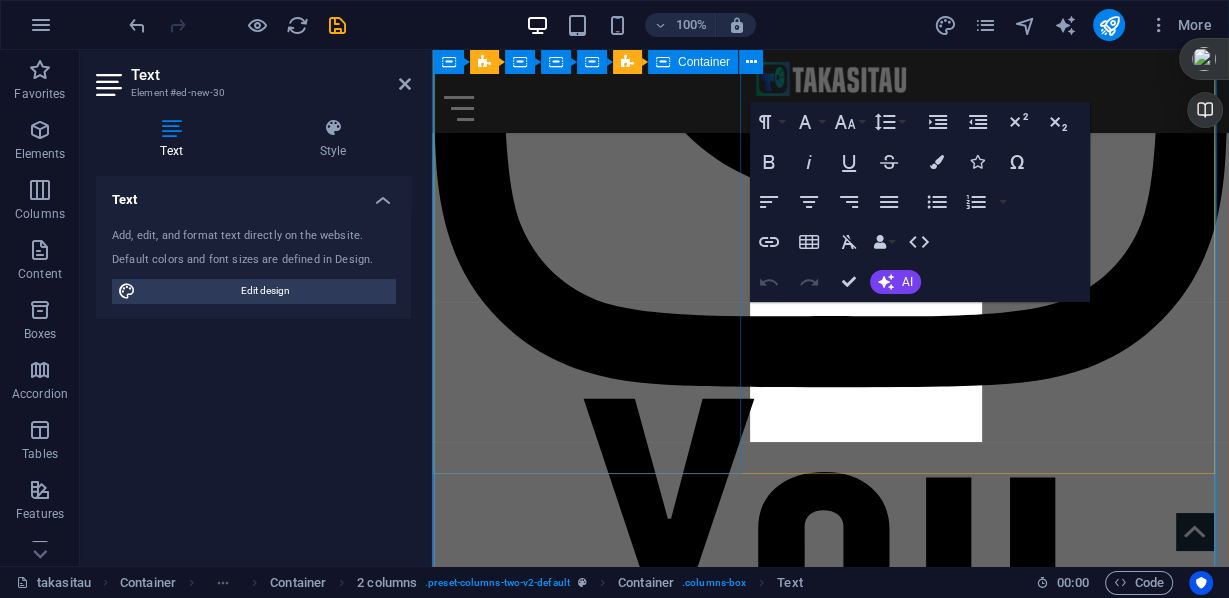 scroll, scrollTop: 2951, scrollLeft: 0, axis: vertical 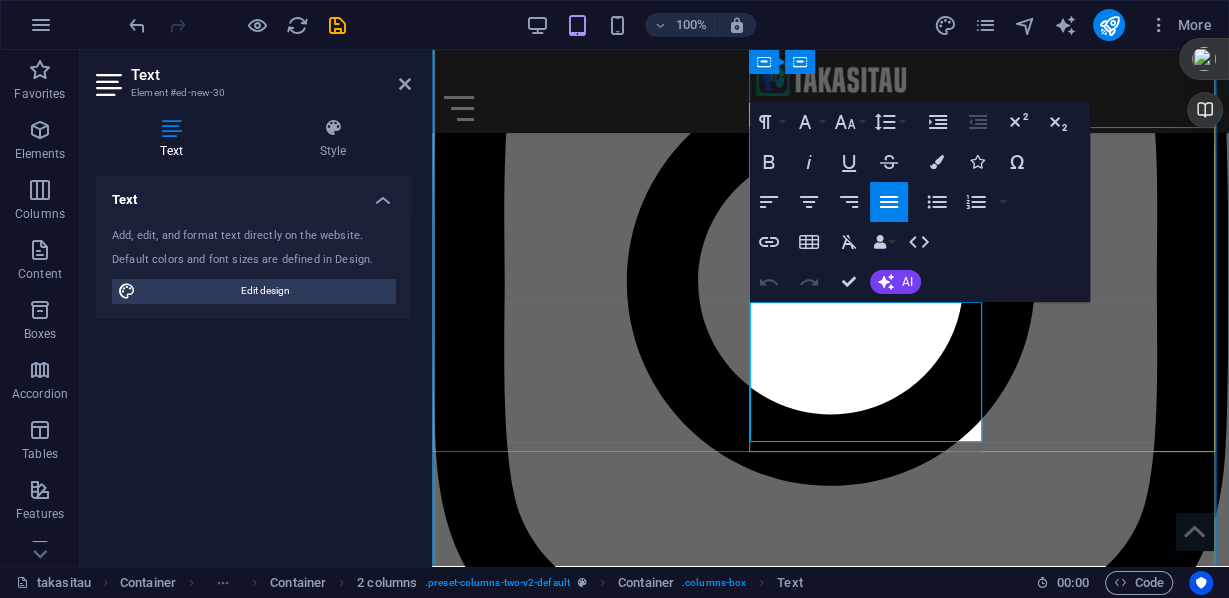 drag, startPoint x: 754, startPoint y: 305, endPoint x: 913, endPoint y: 434, distance: 204.74863 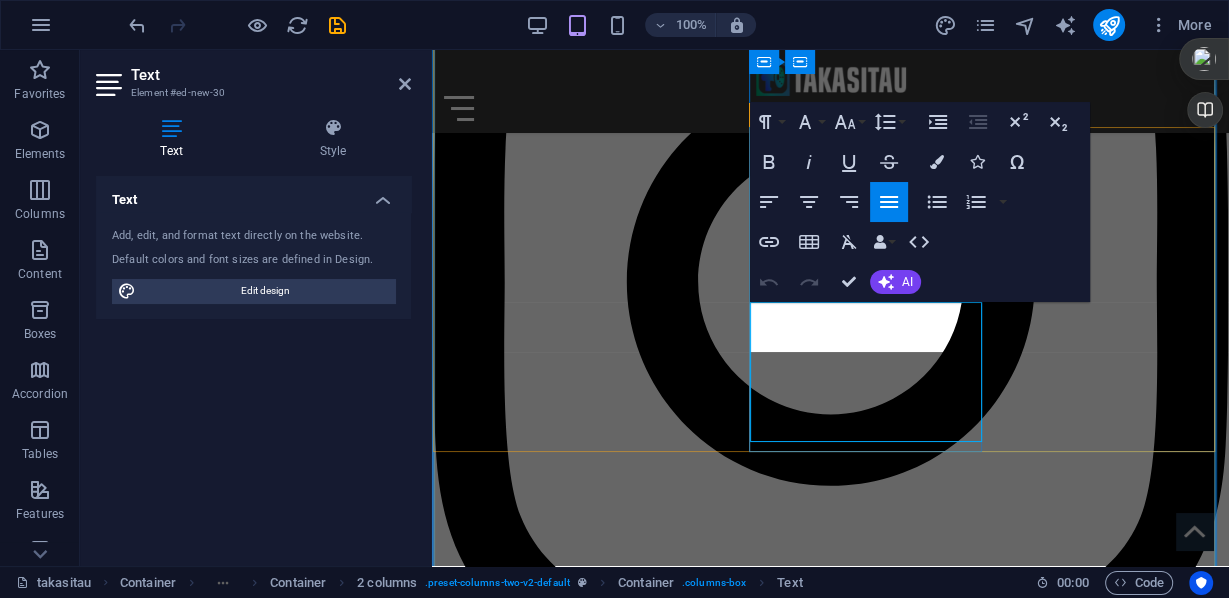 scroll, scrollTop: 1693, scrollLeft: 0, axis: vertical 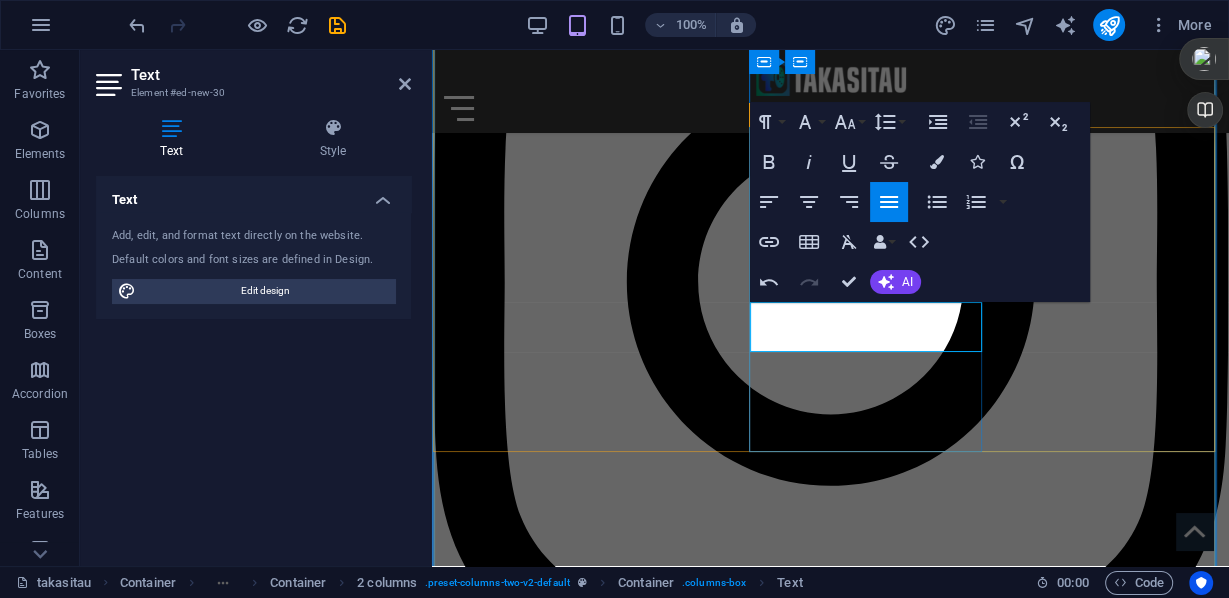 click on "SOrang-orang, memegang spanduk dan bendera Palestina, berkumpul untuk menunjukkan solidaritas dengan warga Palestina di [LOCATION] di [CITY], [COUNTRY] pada tanggal [DATE].spesifiknya." at bounding box center [631, 9553] 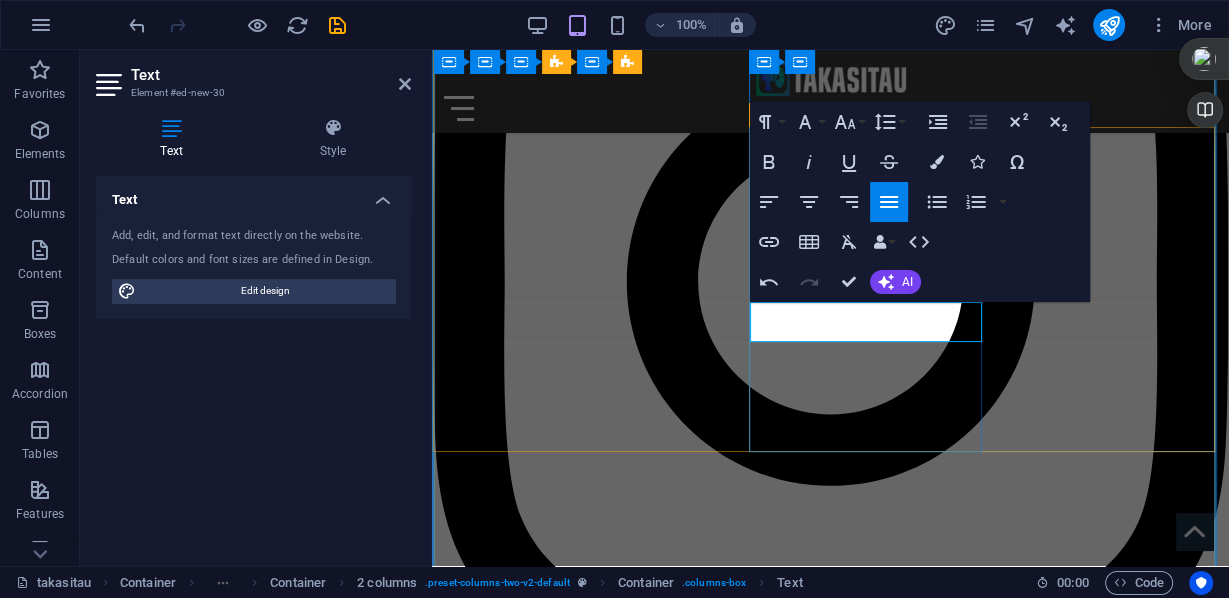 click on "SOrang-orang, memegang spanduk dan bendera Palestina, berkumpul untuk menunjukkan solidaritas dengan warga Palestina di [LOCATION] di [CITY], [COUNTRY] pada tanggal [DATE]." at bounding box center (631, 9553) 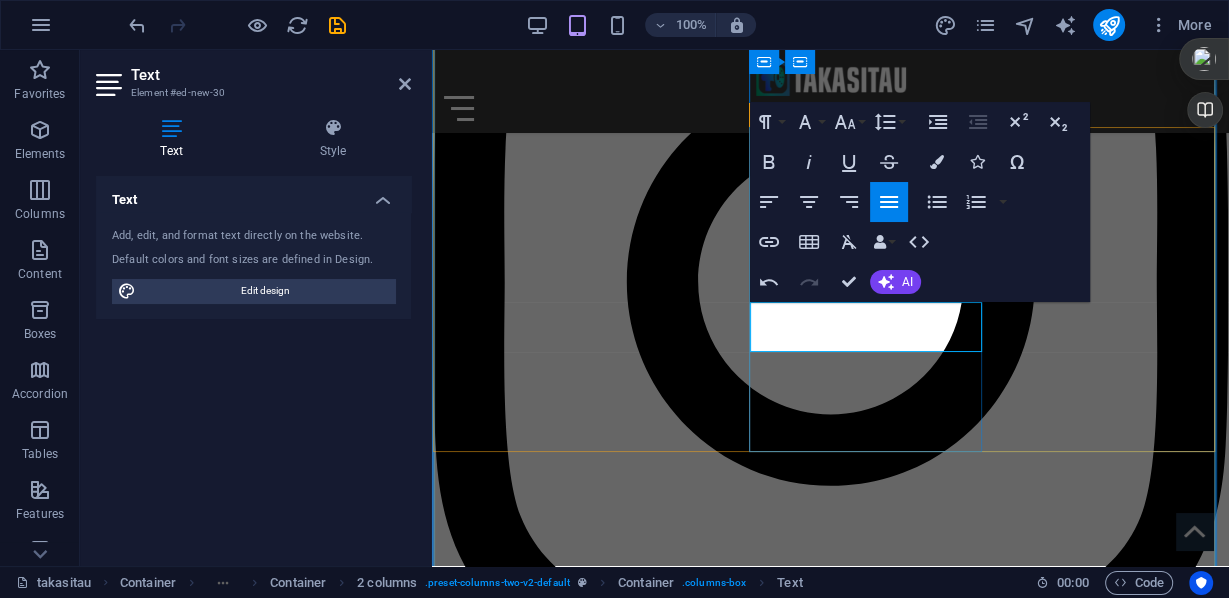 scroll, scrollTop: 0, scrollLeft: 0, axis: both 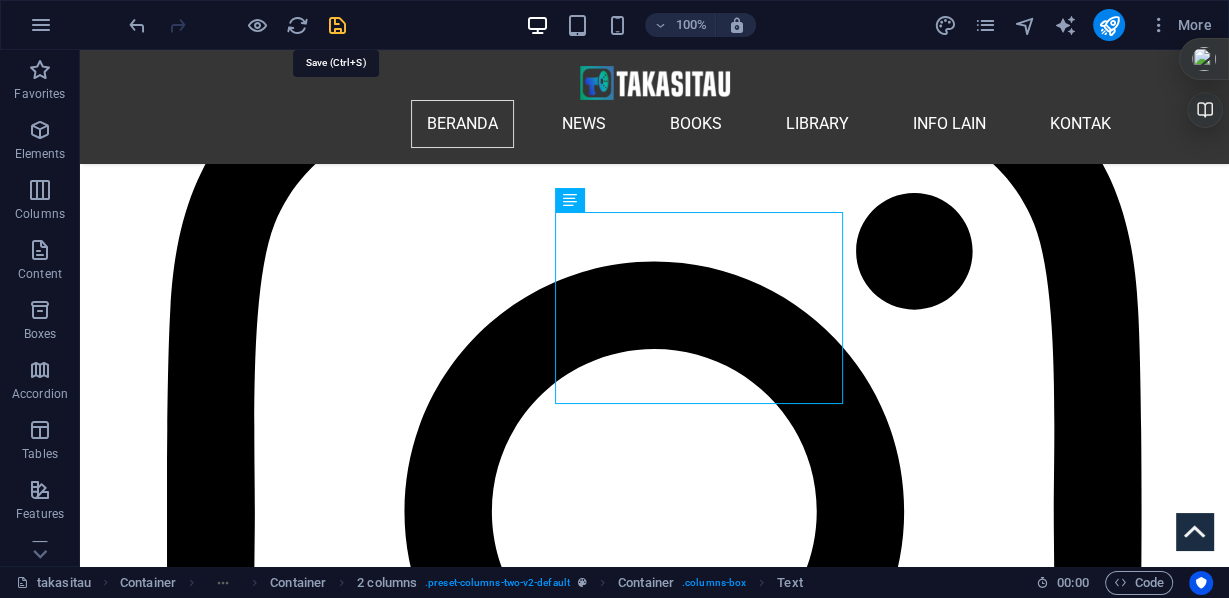 click at bounding box center [337, 25] 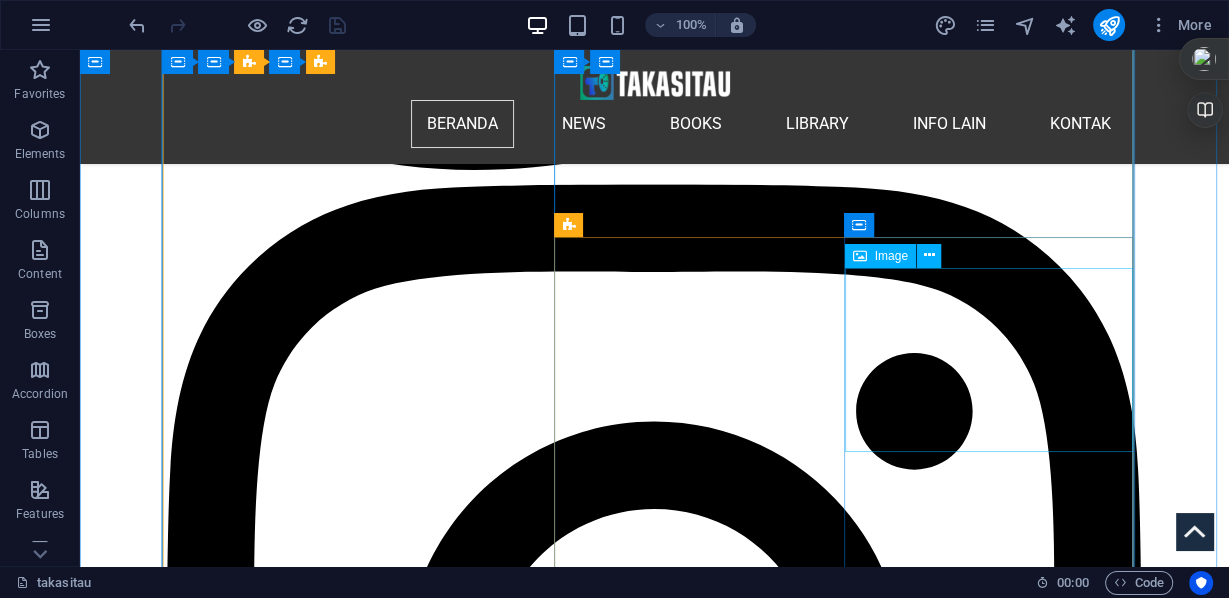scroll, scrollTop: 3192, scrollLeft: 0, axis: vertical 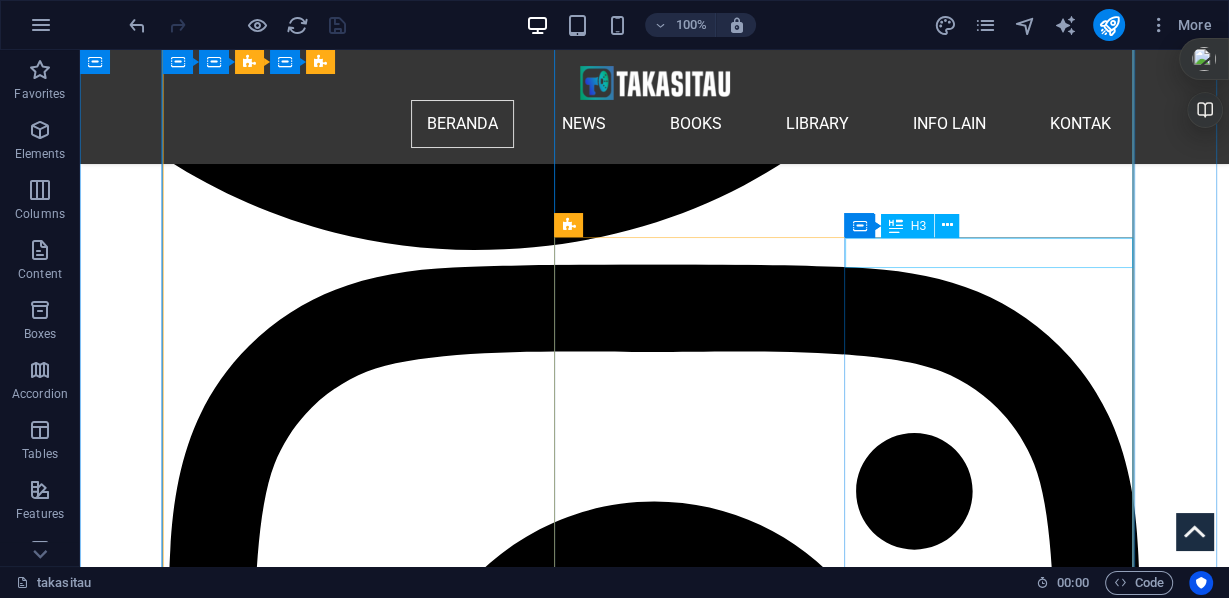 click on "Inggris" at bounding box center [411, 12617] 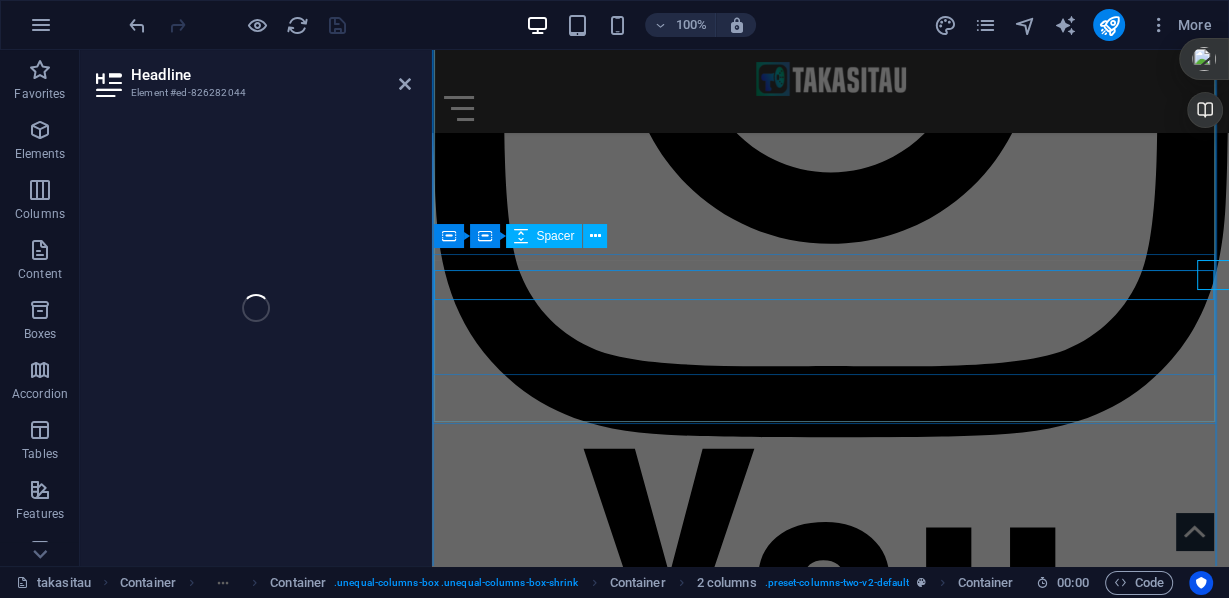 scroll, scrollTop: 2789, scrollLeft: 0, axis: vertical 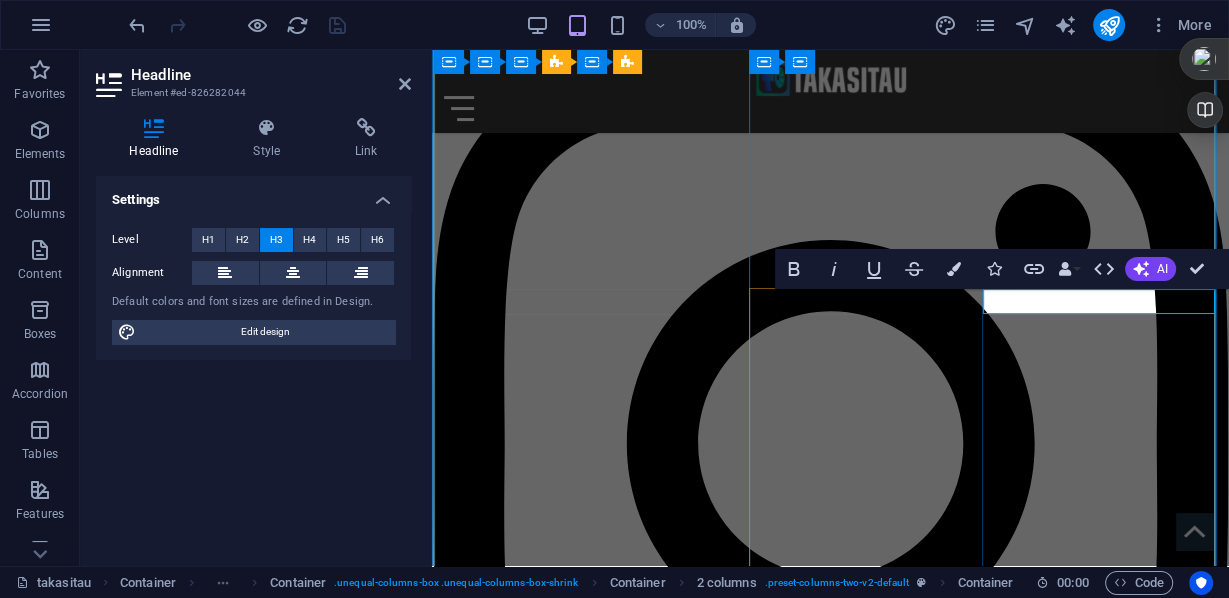 type 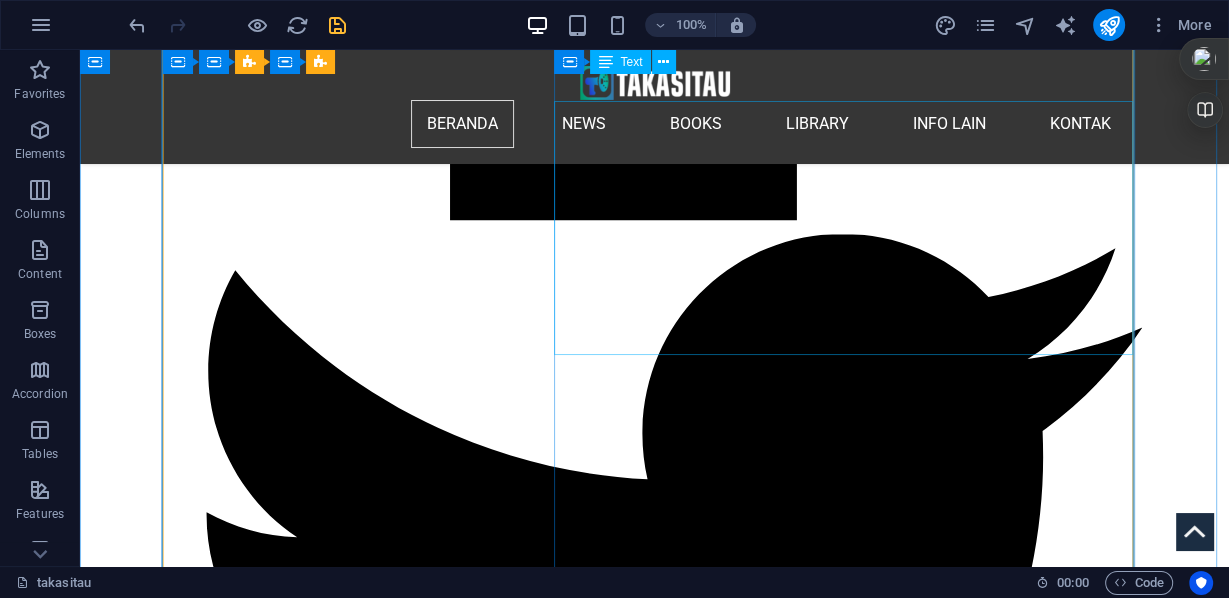 scroll, scrollTop: 2017, scrollLeft: 0, axis: vertical 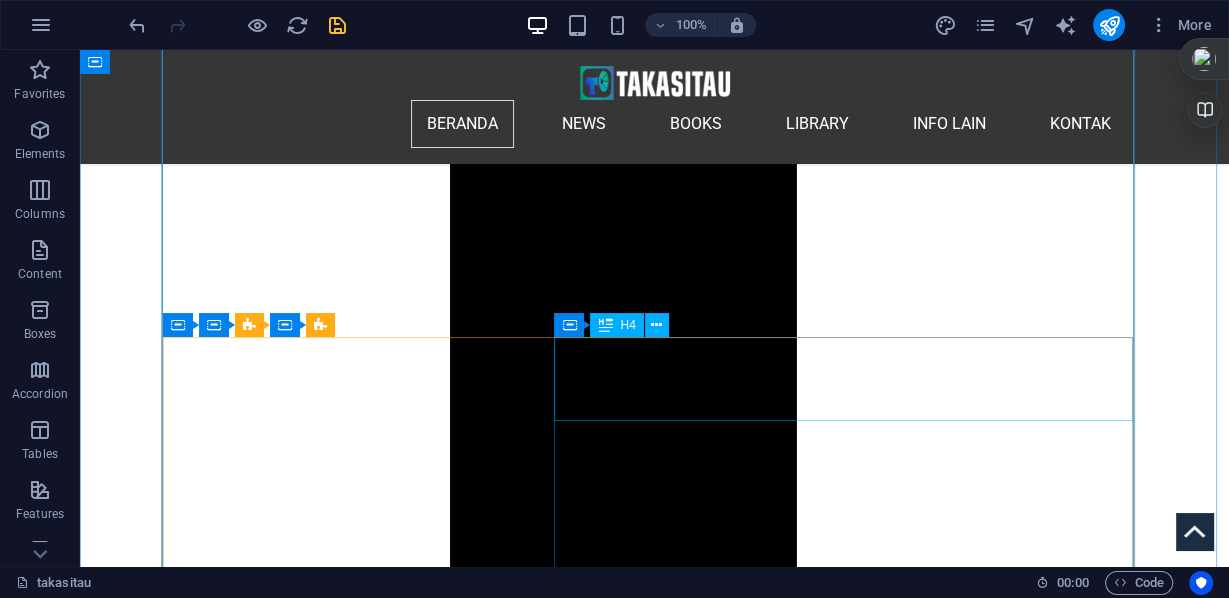 click on "Gelombang Demonstrasi Telah Menyebar di Berbagai kota Besar Seluruh Dunia. Stop Genosida & Kelaparan di Gaza, Palestina! - Kemarin di Australia" at bounding box center [654, 9301] 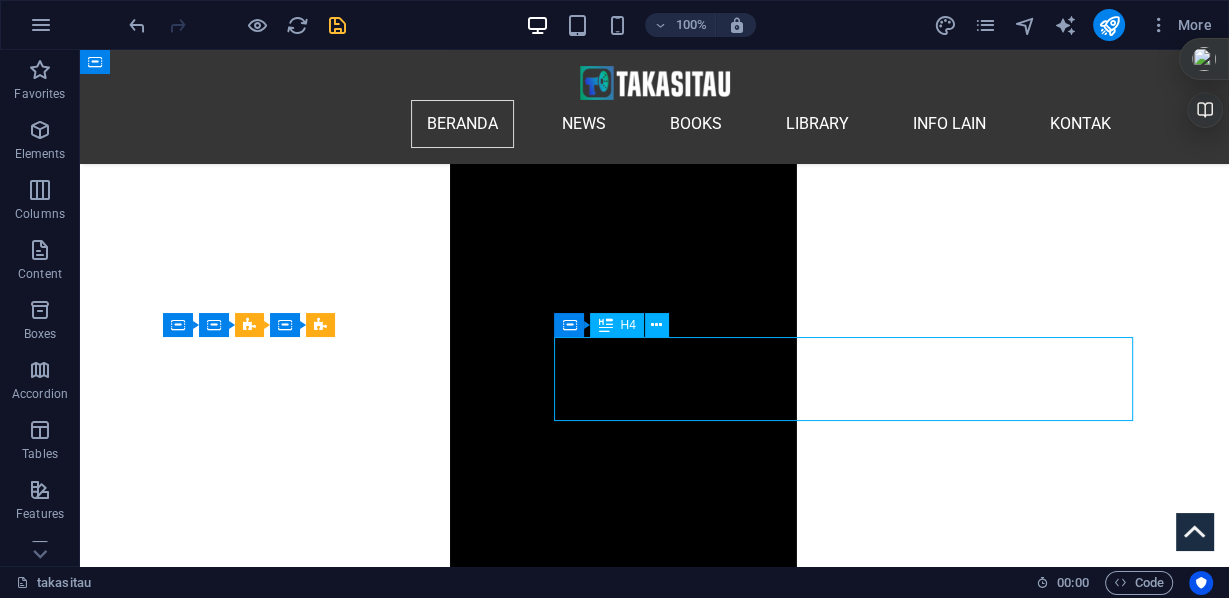 drag, startPoint x: 845, startPoint y: 354, endPoint x: 494, endPoint y: 354, distance: 351 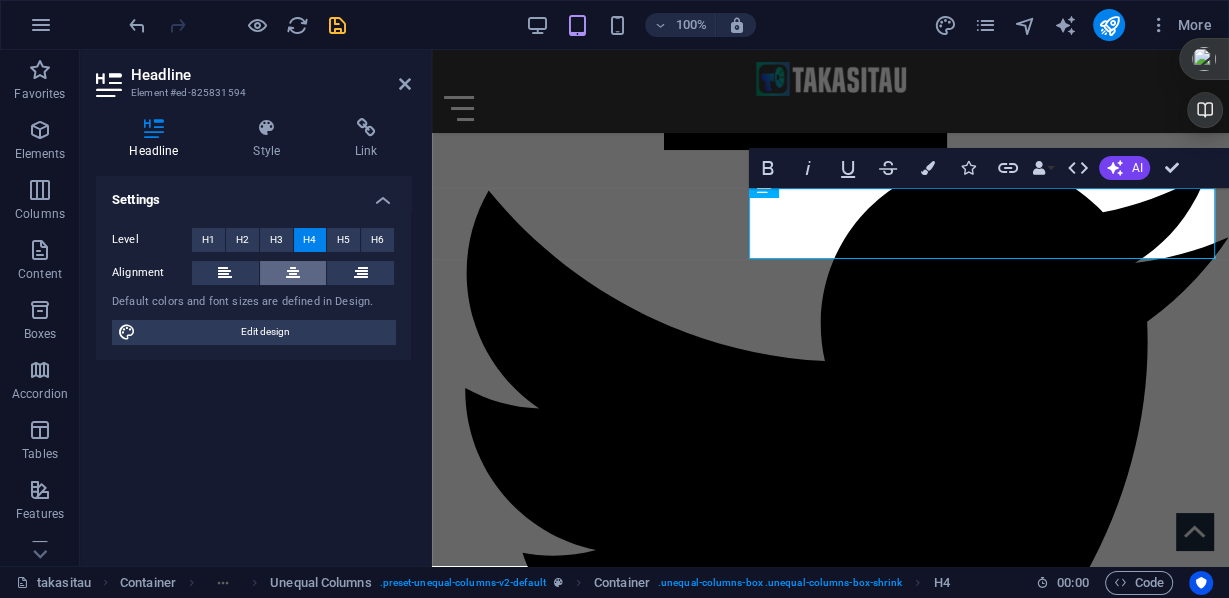 scroll, scrollTop: 1985, scrollLeft: 0, axis: vertical 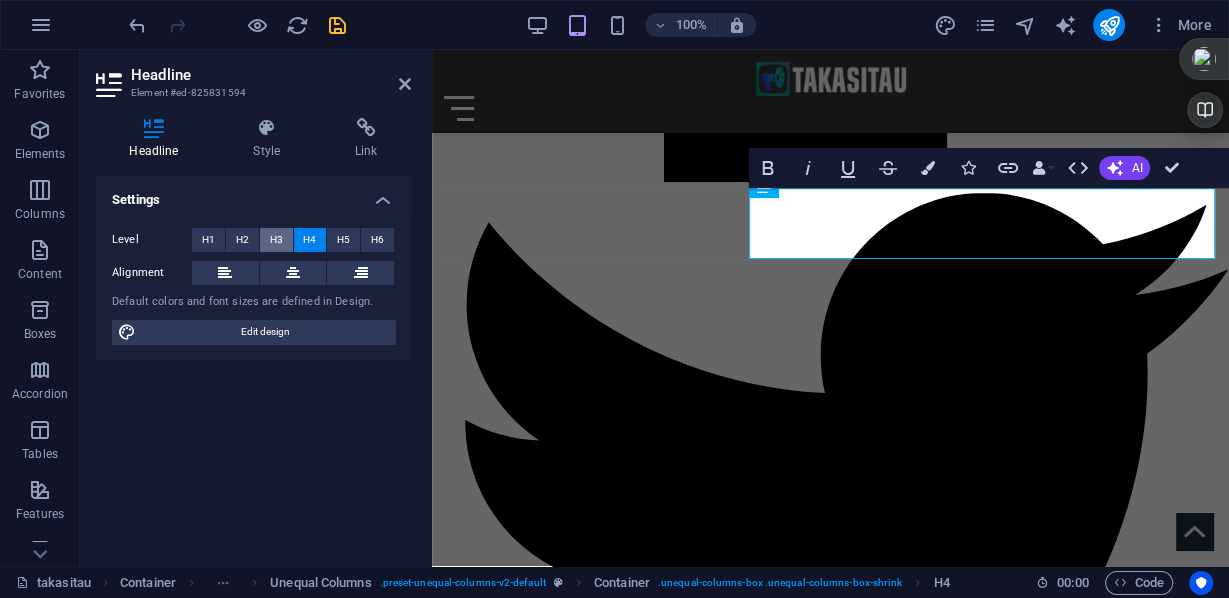 click on "H3" at bounding box center (276, 240) 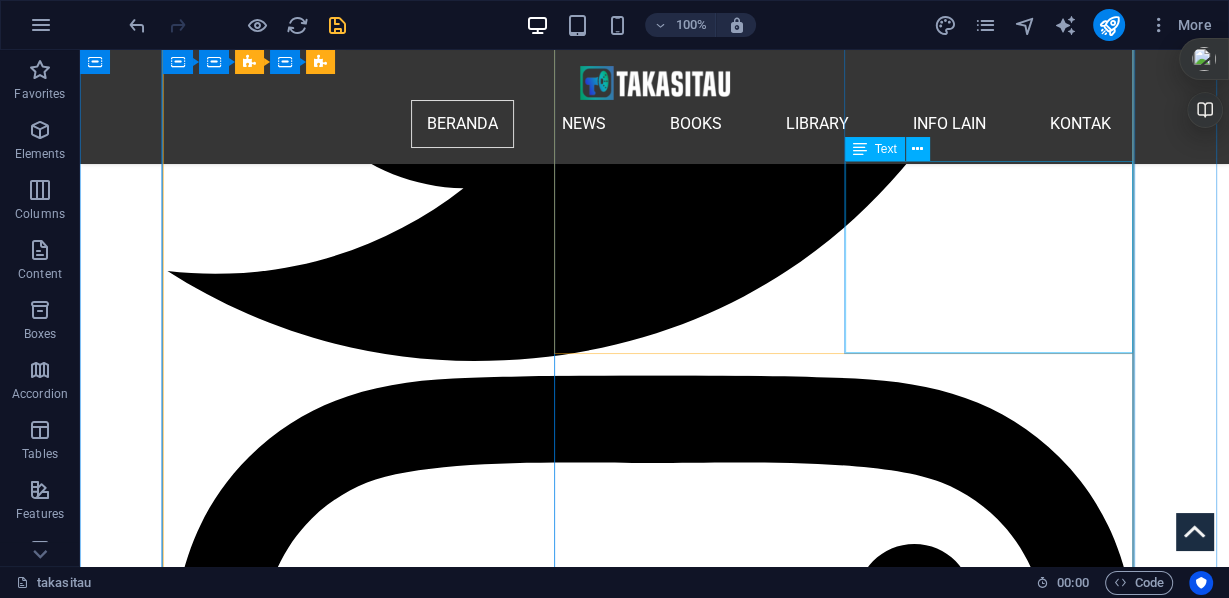 scroll, scrollTop: 3322, scrollLeft: 0, axis: vertical 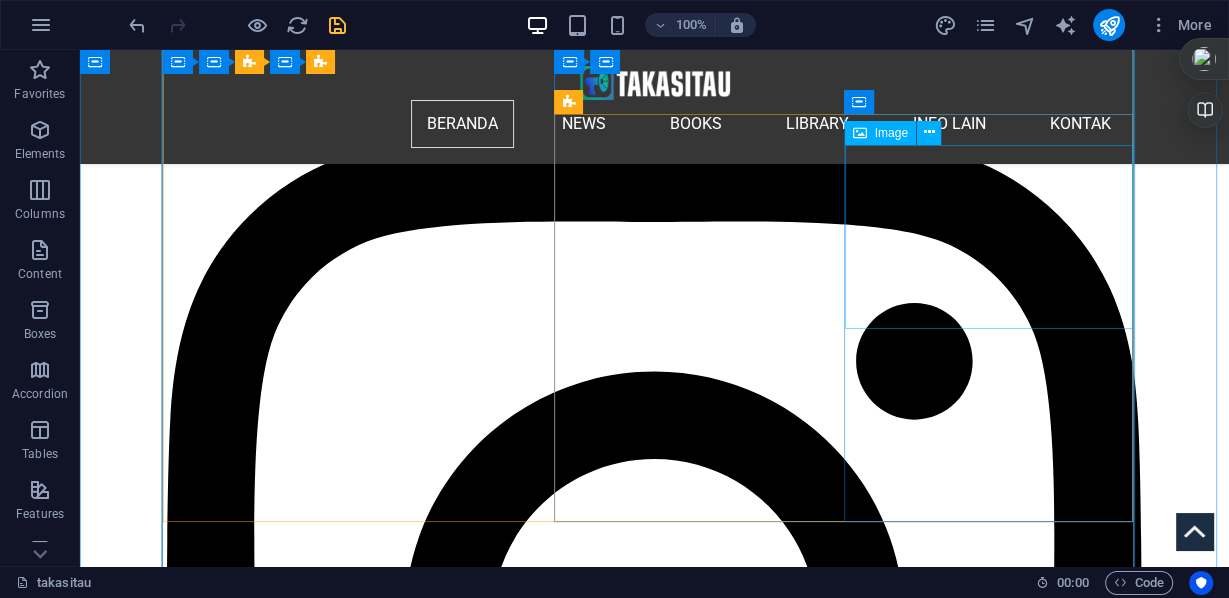 click at bounding box center (411, 12874) 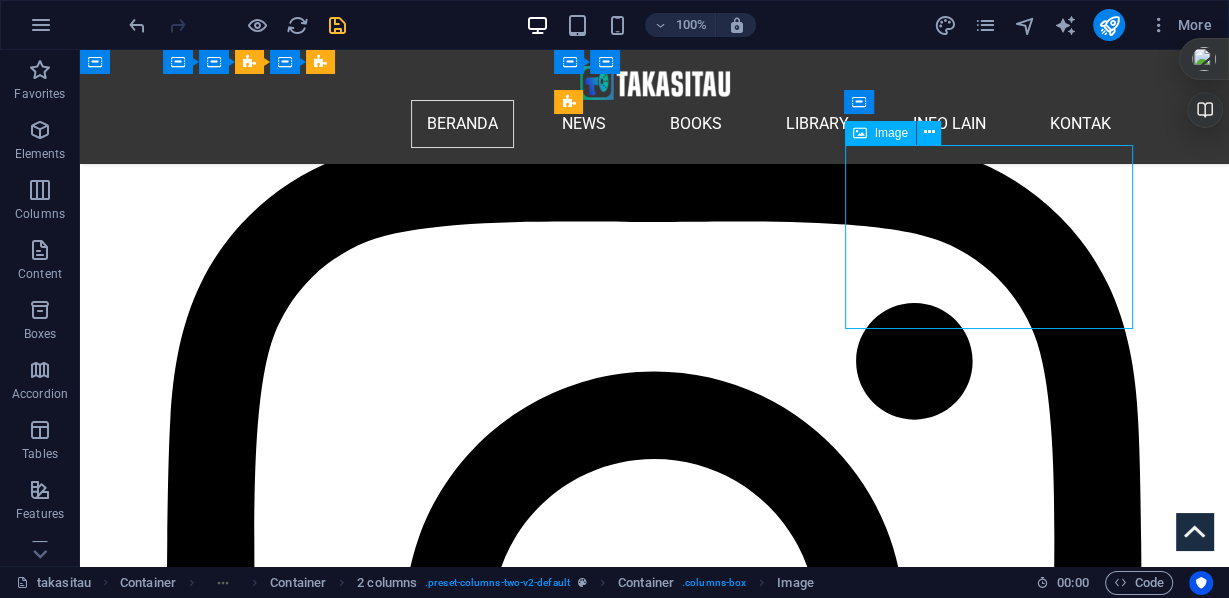 click at bounding box center (411, 12874) 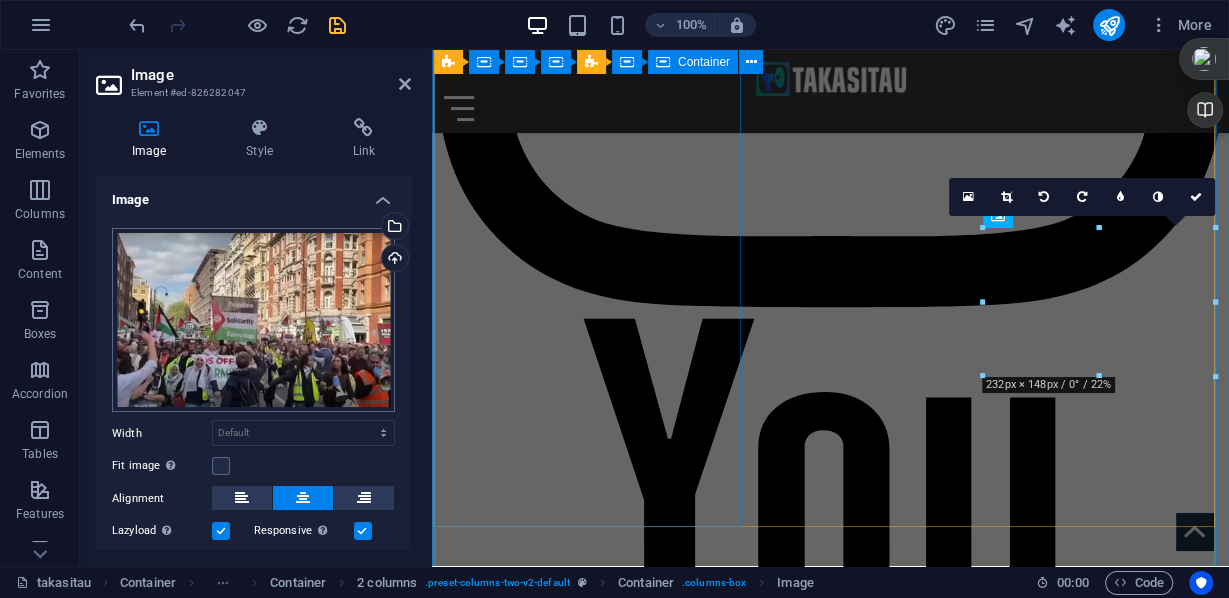 scroll, scrollTop: 2881, scrollLeft: 0, axis: vertical 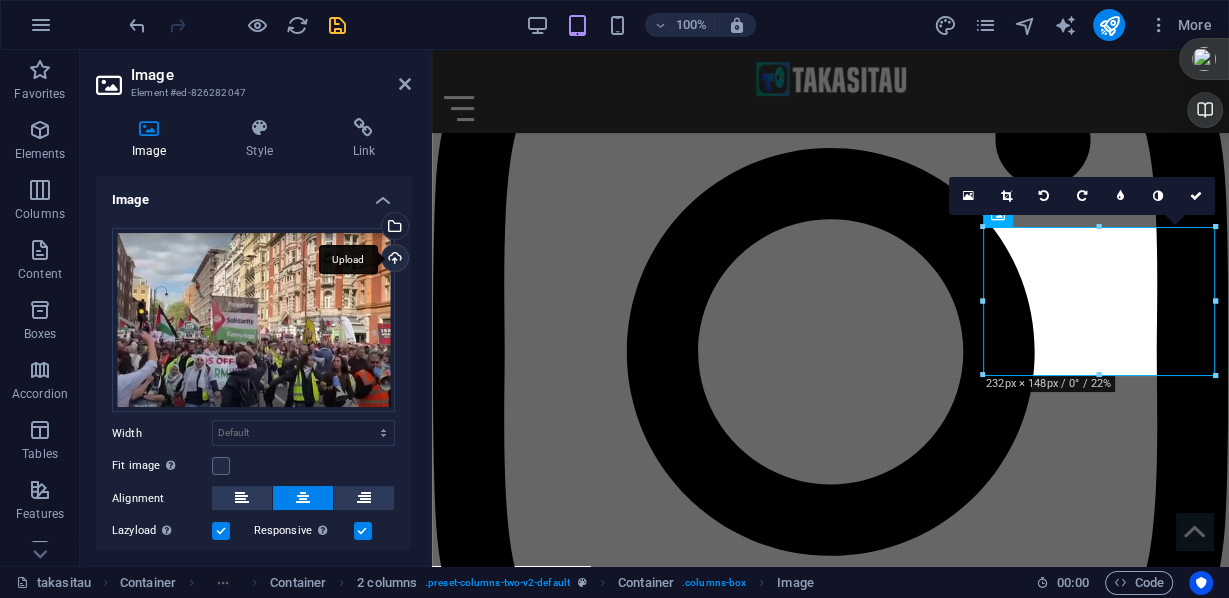click on "Upload" at bounding box center [393, 260] 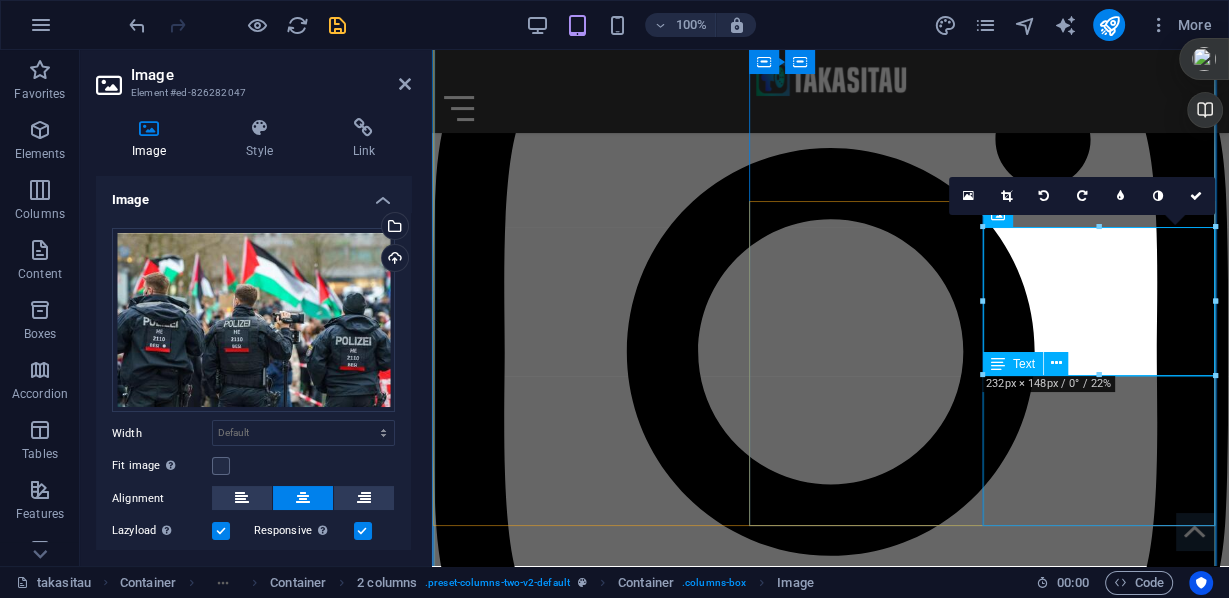 click on "DRibuan pengunjuk rasa pro-Palestina berbaris melalui pusat kota London - The Guardian. Puluhan ribu orang bergabung dalam protes pro-Palestina di Polisi menangkap 17 orang dalam demo yang menandai satu tahun dimulainya perang di Gaza. Dilaporkan Sabtu [DATE]. Penyelenggara demonstrasi pertama mengatakan mereka berencana untuk berbaris ke Whitehall, tempat para peserta akan mendengarkan pidato – termasuk dari mantan menteri pertama Skotlandia, [NAME] [LAST]. Menurut penyelenggara demonstrasi kedua, mereka berencana untuk "menargetkan" perusahaan dan lembaga yang mereka sebut "terlibat dalam kejahatan Israel", termasuk Barclays dan British Museum." at bounding box center [631, 10270] 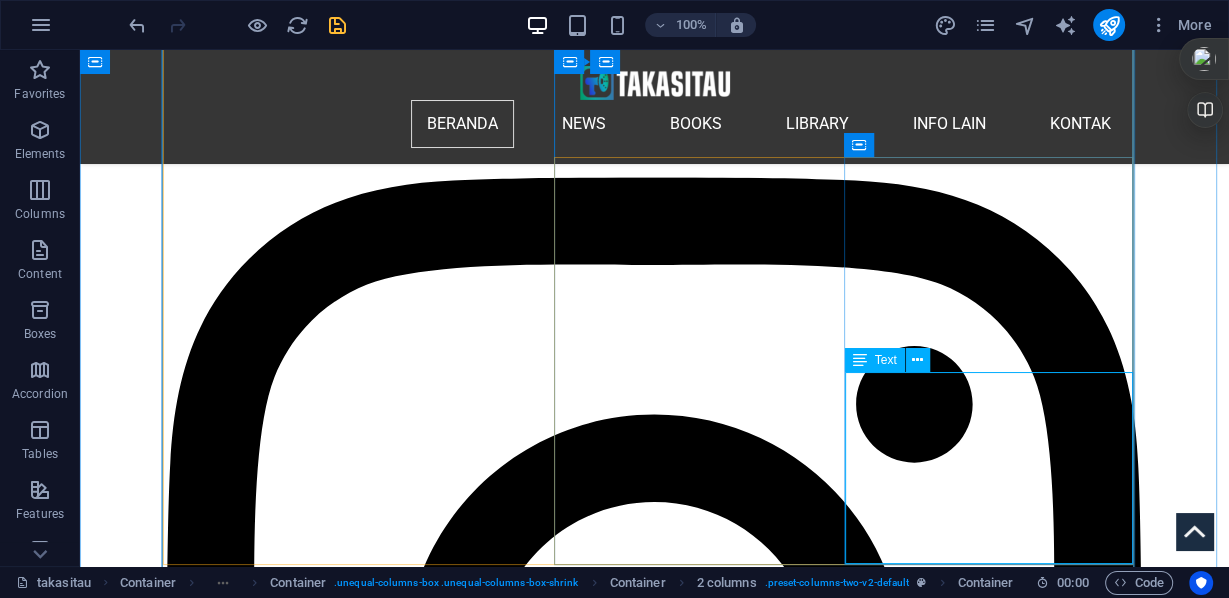 scroll, scrollTop: 3359, scrollLeft: 0, axis: vertical 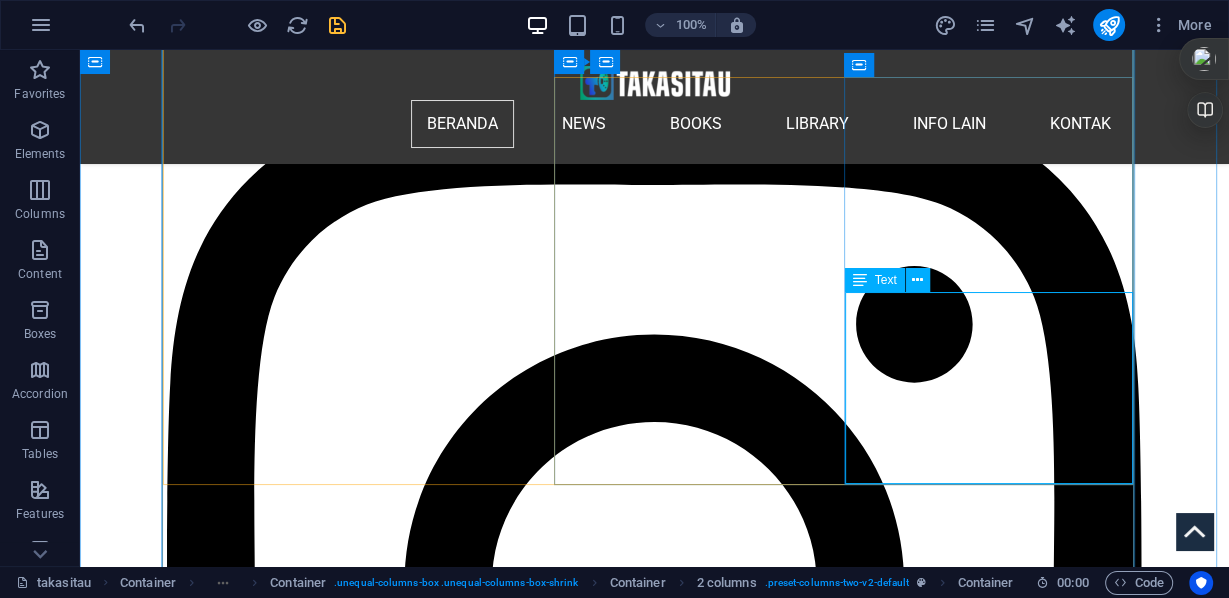 click on "DRibuan pengunjuk rasa pro-Palestina berbaris melalui pusat kota London - The Guardian. Puluhan ribu orang bergabung dalam protes pro-Palestina di Polisi menangkap 17 orang dalam demo yang menandai satu tahun dimulainya perang di Gaza. Dilaporkan Sabtu [DATE]. Penyelenggara demonstrasi pertama mengatakan mereka berencana untuk berbaris ke Whitehall, tempat para peserta akan mendengarkan pidato – termasuk dari mantan menteri pertama Skotlandia, [NAME] [LAST]. Menurut penyelenggara demonstrasi kedua, mereka berencana untuk "menargetkan" perusahaan dan lembaga yang mereka sebut "terlibat dalam kejahatan Israel", termasuk Barclays dan British Museum." at bounding box center (411, 13262) 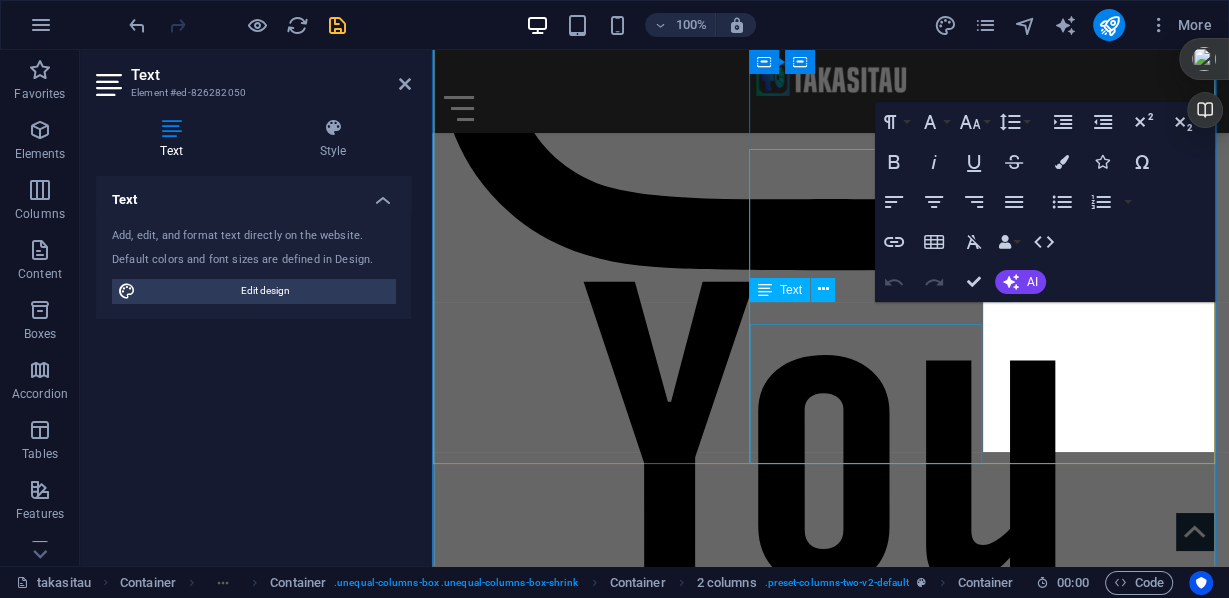 scroll, scrollTop: 2956, scrollLeft: 0, axis: vertical 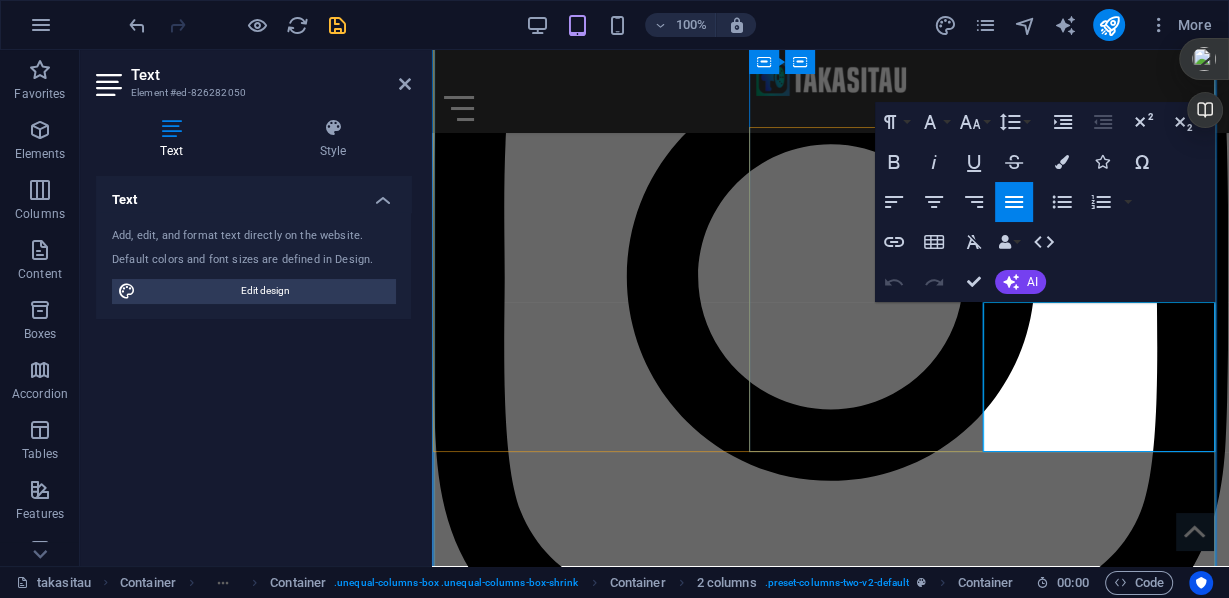 click on "DRibuan pengunjuk rasa pro-Palestina berbaris melalui pusat kota London - The Guardian. Puluhan ribu orang bergabung dalam protes pro-Palestina di Polisi menangkap 17 orang dalam demo yang menandai satu tahun dimulainya perang di Gaza. Dilaporkan Sabtu [DATE]. Penyelenggara demonstrasi pertama mengatakan mereka berencana untuk berbaris ke Whitehall, tempat para peserta akan mendengarkan pidato – termasuk dari mantan menteri pertama Skotlandia, [NAME] [LAST]. Menurut penyelenggara demonstrasi kedua, mereka berencana untuk "menargetkan" perusahaan dan lembaga yang mereka sebut "terlibat dalam kejahatan Israel", termasuk Barclays dan British Museum." at bounding box center (631, 10194) 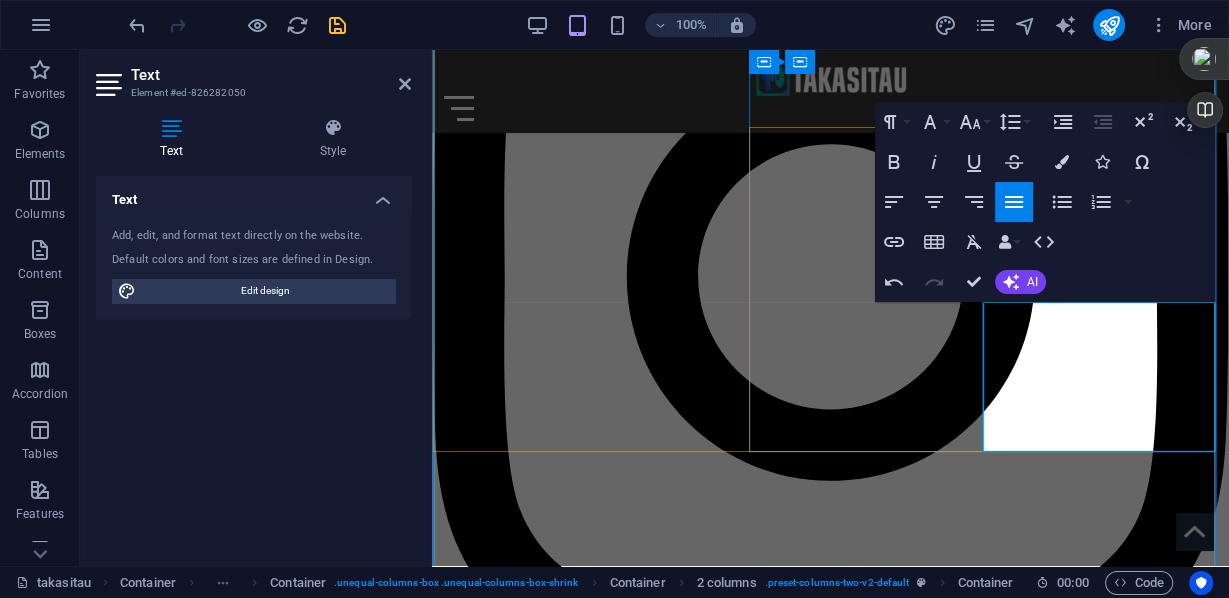 click on "DCNN: Tindakan keras terhadap Hamas yang sudah dilarang menimbulkan kekhawatiran kebebasan berbicara di Jerman, sebagai judul dari artikel CNN yang pro-zionist di Jerman, memberi label protest pro Palestina sebagai protest pro Hamas. Negara-negara Eropa meningkatkan upaya melawan 'militan' (pendukung pro Palestina di;abeli militan), dengan Jerman memimpin dalam tindakan melawannya dan para pendukungnya. Di Berlin, pawai pro-Palestina dibatasi, dan sekolah-sekolah dilarang membawa bendera Palestina dan syal keffiyeh. Di seluruh negeri, penggunaan frasa pro-Palestina "From the river to the seat" kini ilegal, dalam menuntut hak-hak Palestina atau menyerukan diakhirinya Israel, ini sesuai dengan peinsip apartheidm." at bounding box center (631, 10199) 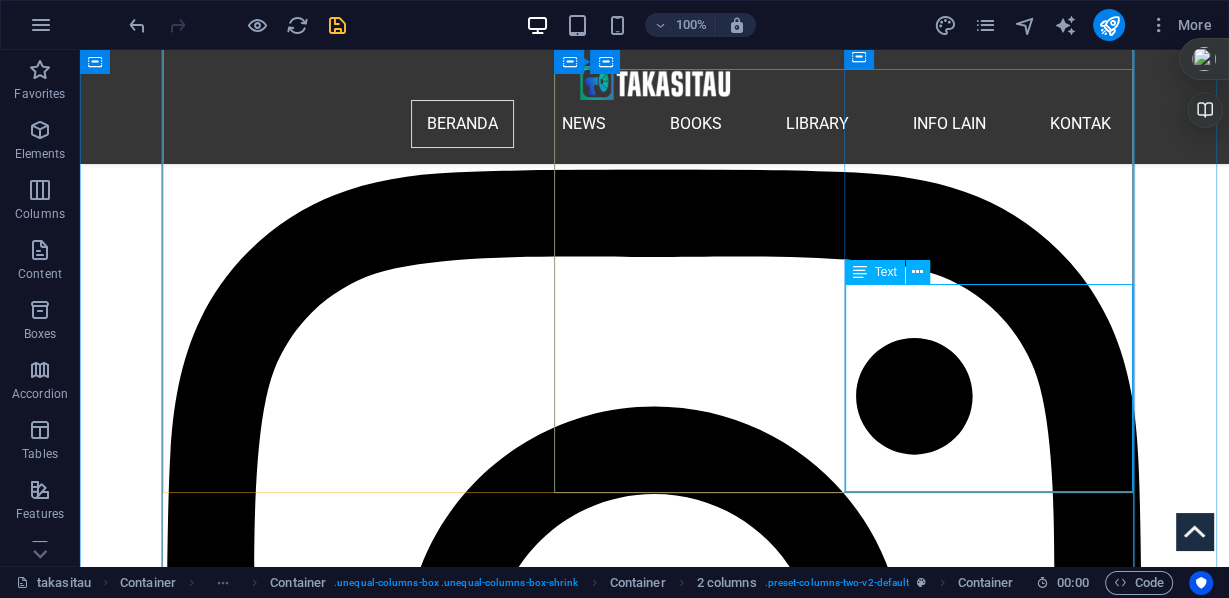 scroll, scrollTop: 3047, scrollLeft: 0, axis: vertical 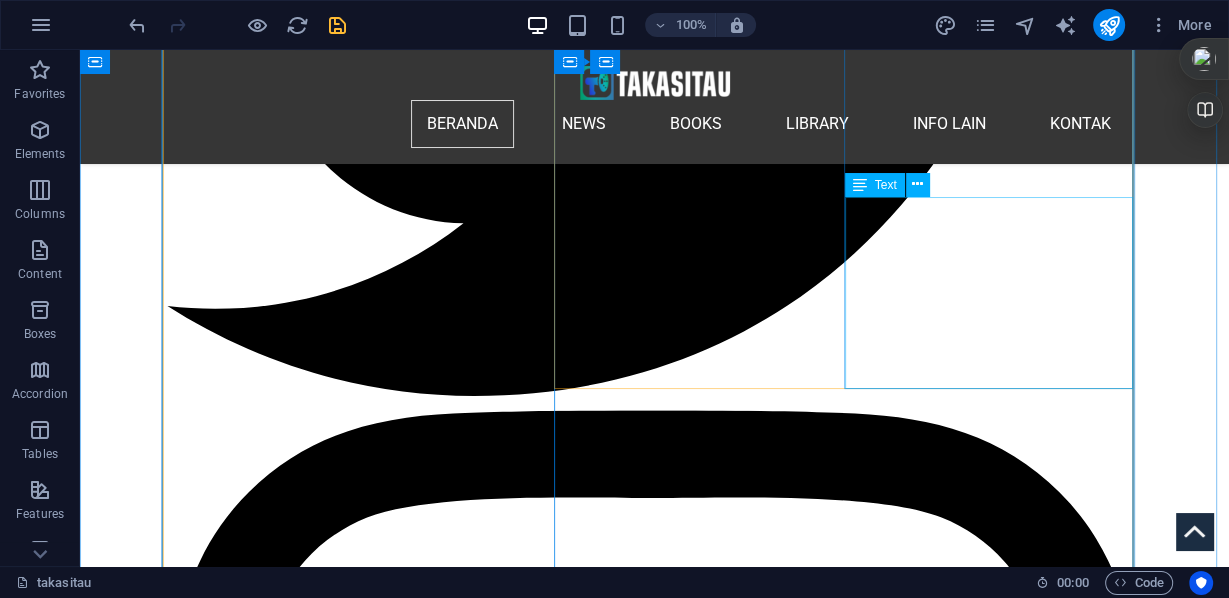 click on "DRibuan pengunjuk rasa pro-Palestina berbaris melalui pusat kota London - The Guardian. Puluhan ribu orang bergabung dalam protes pro-Palestina di Polisi menangkap 17 orang dalam demo yang menandai satu tahun dimulainya perang di Gaza. Dilaporkan Sabtu [DATE]. Penyelenggara demonstrasi pertama mengatakan mereka berencana untuk berbaris ke Whitehall, tempat para peserta akan mendengarkan pidato – termasuk dari mantan menteri pertama Skotlandia, [NAME] [LAST]. Menurut penyelenggara demonstrasi kedua, mereka berencana untuk "menargetkan" perusahaan dan lembaga yang mereka sebut "terlibat dalam kejahatan Israel", termasuk Barclays dan British Museum." at bounding box center [411, 11829] 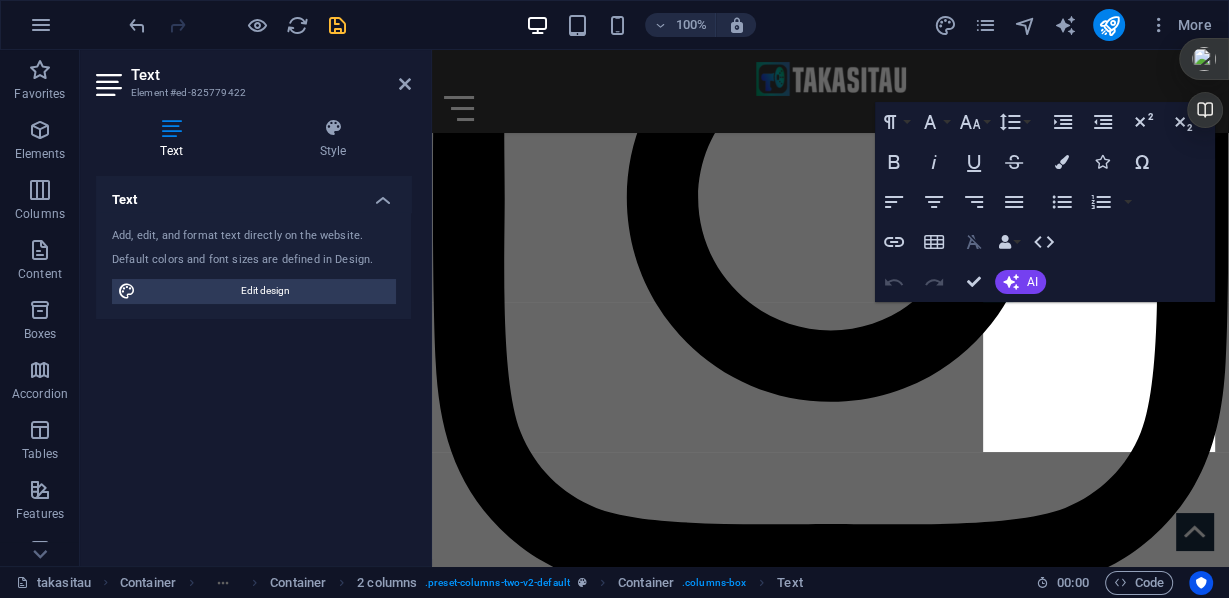 scroll, scrollTop: 2631, scrollLeft: 0, axis: vertical 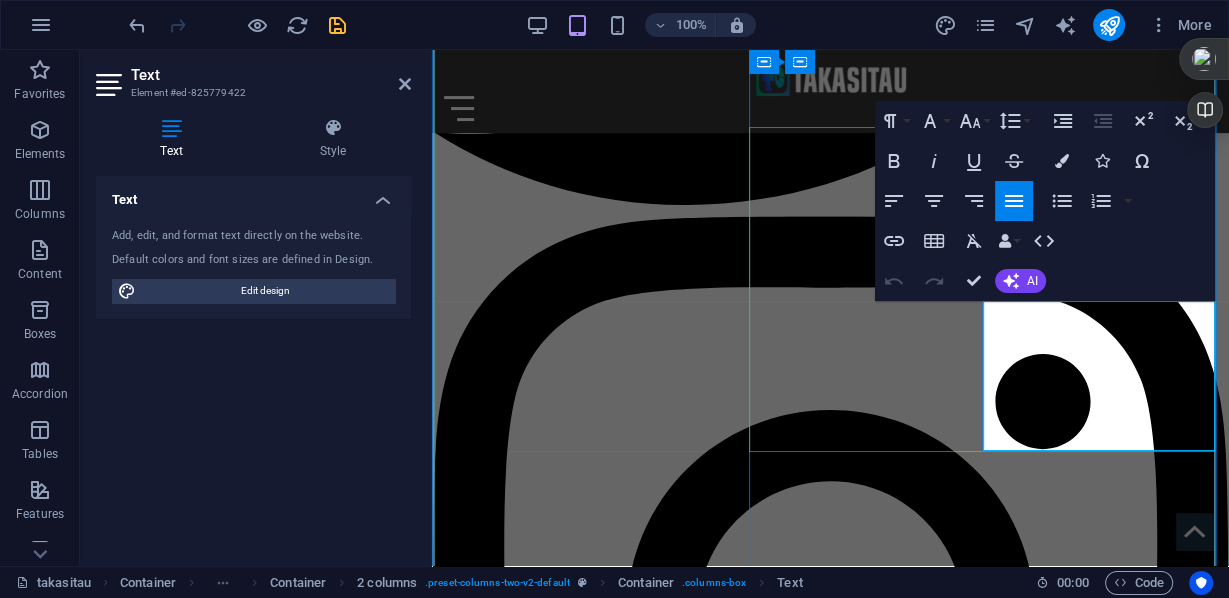 click on "DRibuan pengunjuk rasa pro-Palestina berbaris melalui pusat kota London - The Guardian. Puluhan ribu orang bergabung dalam protes pro-Palestina di Polisi menangkap 17 orang dalam demo yang menandai satu tahun dimulainya perang di Gaza. Dilaporkan Sabtu [DATE]. Penyelenggara demonstrasi pertama mengatakan mereka berencana untuk berbaris ke Whitehall, tempat para peserta akan mendengarkan pidato – termasuk dari mantan menteri pertama Skotlandia, [NAME] [LAST]. Menurut penyelenggara demonstrasi kedua, mereka berencana untuk "menargetkan" perusahaan dan lembaga yang mereka sebut "terlibat dalam kejahatan Israel", termasuk Barclays dan British Museum." at bounding box center (631, 9285) 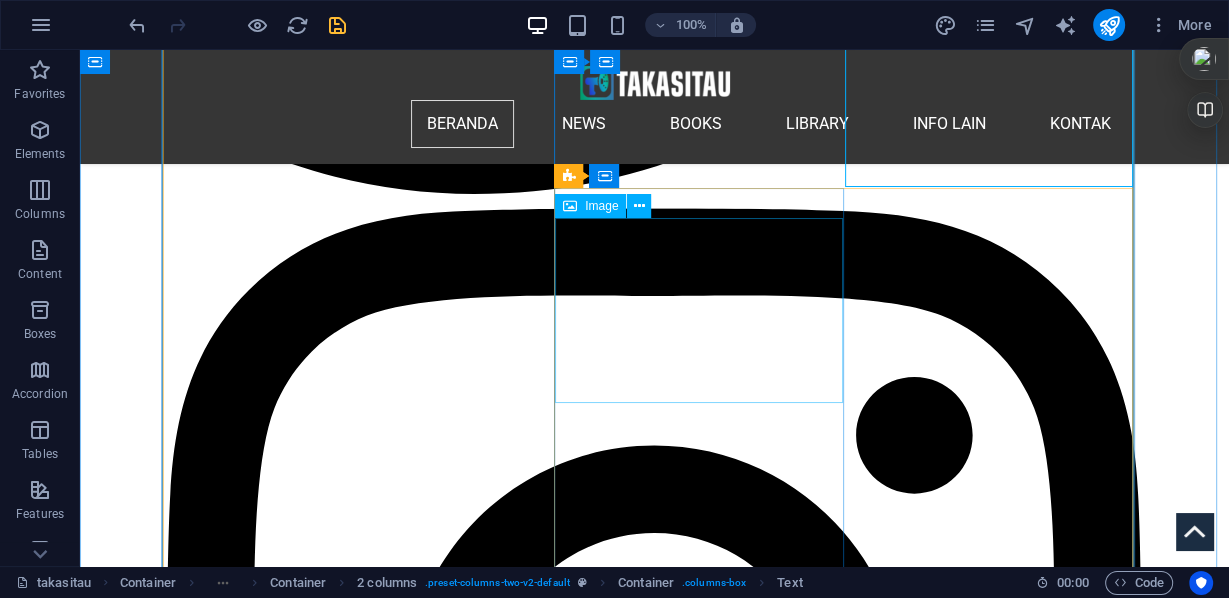 scroll, scrollTop: 3488, scrollLeft: 0, axis: vertical 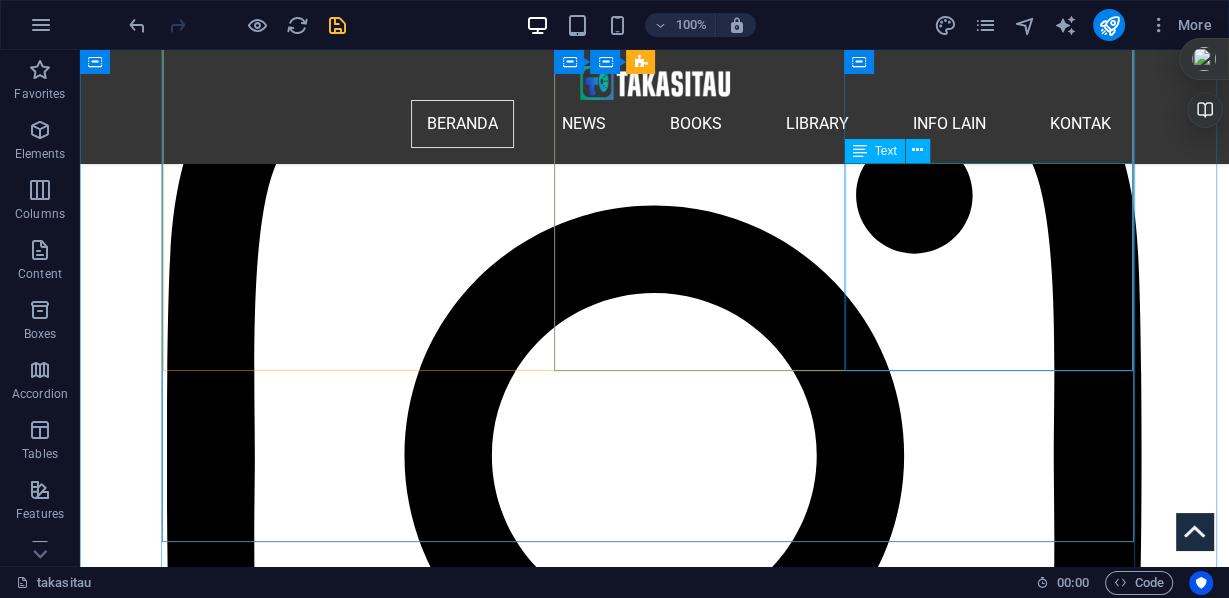 click on "CNN: Tindakan keras terhadap Hamas yang sudah dilarang menimbulkan kekhawatiran kebebasan berbicara di Jerman, sebagai judul dari artikel CNN yang pro-zionist di Jerman, memberi label protest pro Palestina sebagai protest pro Hamas. Negara-negara Eropa meningkatkan upaya melawan 'militan' (pendukung pro Palestina di;abeli militan), dengan Jerman memimpin dalam tindakan melawannya dan para pendukungnya. Di Berlin, pawai pro-Palestina dibatasi, dan sekolah-sekolah dilarang membawa bendera Palestina dan syal keffiyeh. Di seluruh negeri, penggunaan frasa pro-Palestina "From the river to the seat" kini ilegal, dalam menuntut hak-hak Palestina atau menyerukan diakhirinya Israel, ini sesuai dengan peinsip apartheid." at bounding box center [411, 13133] 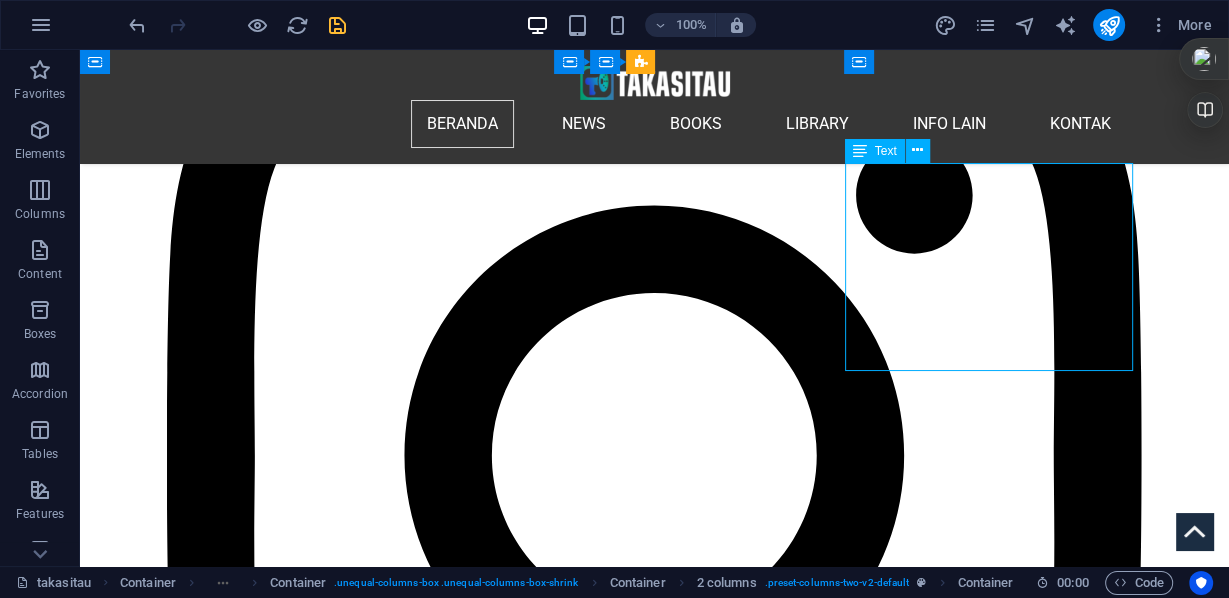 click on "CNN: Tindakan keras terhadap Hamas yang sudah dilarang menimbulkan kekhawatiran kebebasan berbicara di Jerman, sebagai judul dari artikel CNN yang pro-zionist di Jerman, memberi label protest pro Palestina sebagai protest pro Hamas. Negara-negara Eropa meningkatkan upaya melawan 'militan' (pendukung pro Palestina di;abeli militan), dengan Jerman memimpin dalam tindakan melawannya dan para pendukungnya. Di Berlin, pawai pro-Palestina dibatasi, dan sekolah-sekolah dilarang membawa bendera Palestina dan syal keffiyeh. Di seluruh negeri, penggunaan frasa pro-Palestina "From the river to the seat" kini ilegal, dalam menuntut hak-hak Palestina atau menyerukan diakhirinya Israel, ini sesuai dengan peinsip apartheid." at bounding box center [411, 13133] 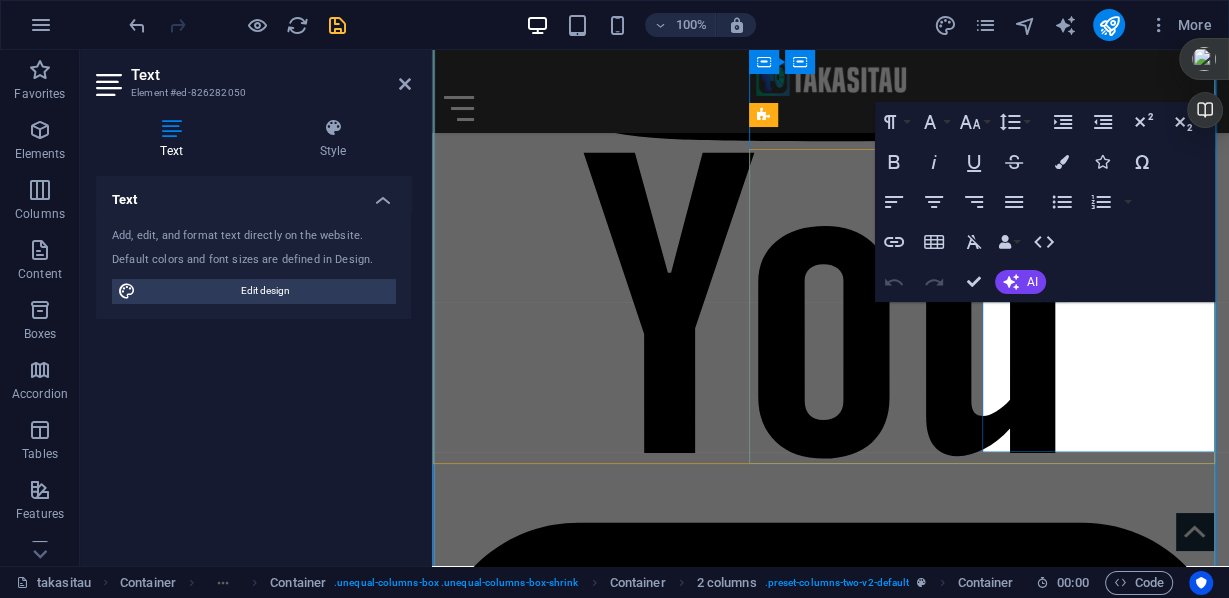 scroll, scrollTop: 2956, scrollLeft: 0, axis: vertical 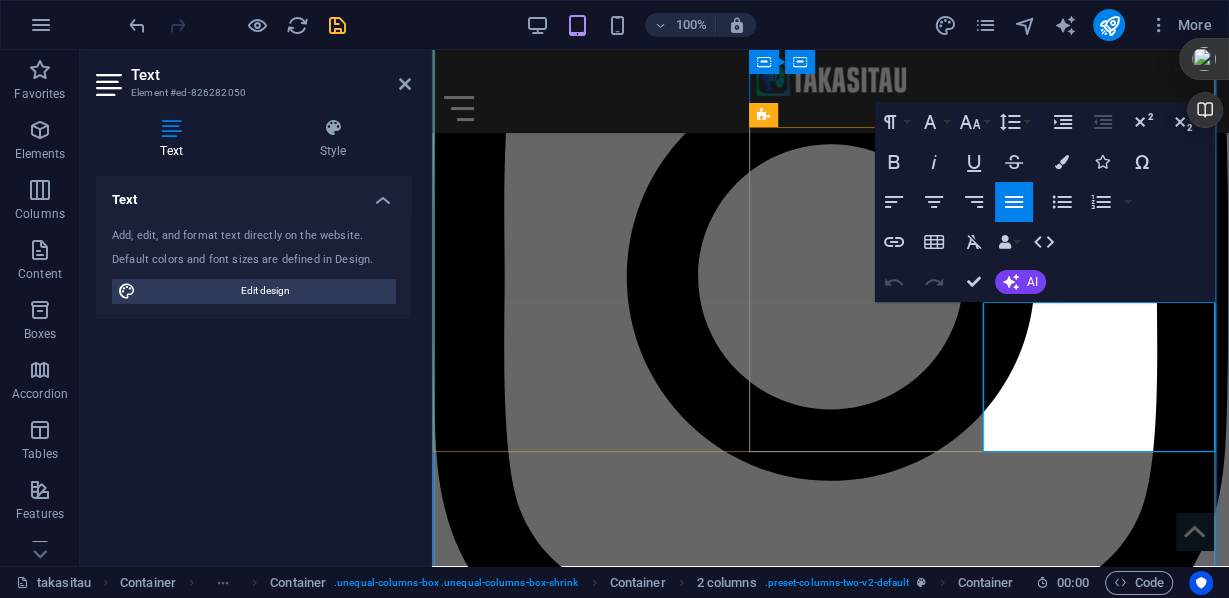 click on "CNN: Tindakan keras terhadap Hamas yang sudah dilarang menimbulkan kekhawatiran kebebasan berbicara di Jerman, sebagai judul dari artikel CNN yang pro-zionist di Jerman, memberi label protest pro Palestina sebagai protest pro Hamas. Negara-negara Eropa meningkatkan upaya melawan 'militan' (pendukung pro Palestina di;abeli militan), dengan Jerman memimpin dalam tindakan melawannya dan para pendukungnya. Di Berlin, pawai pro-Palestina dibatasi, dan sekolah-sekolah dilarang membawa bendera Palestina dan syal keffiyeh. Di seluruh negeri, penggunaan frasa pro-Palestina "From the river to the seat" kini ilegal, dalam menuntut hak-hak Palestina atau menyerukan diakhirinya Israel, ini sesuai dengan peinsip apartheid." at bounding box center [631, 10199] 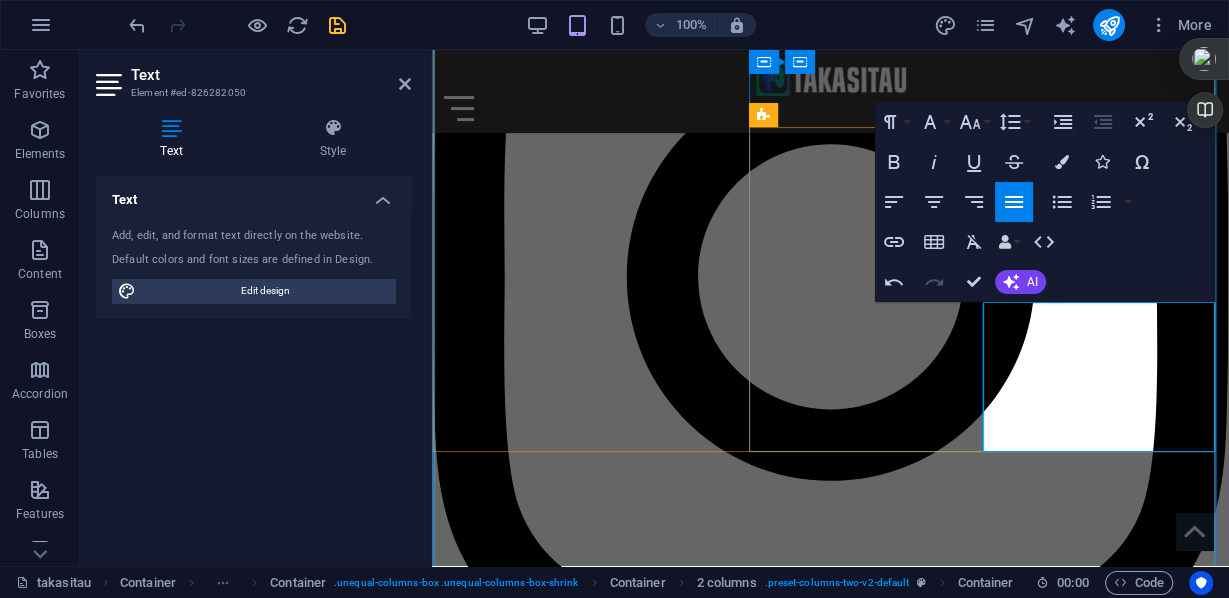 type 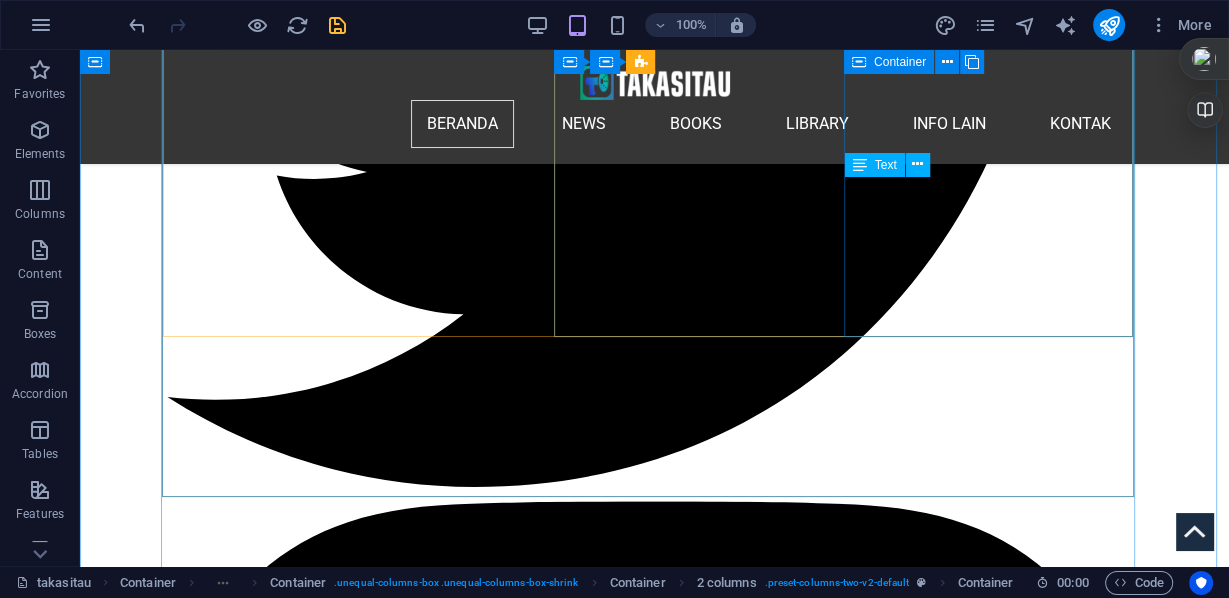 scroll, scrollTop: 3439, scrollLeft: 0, axis: vertical 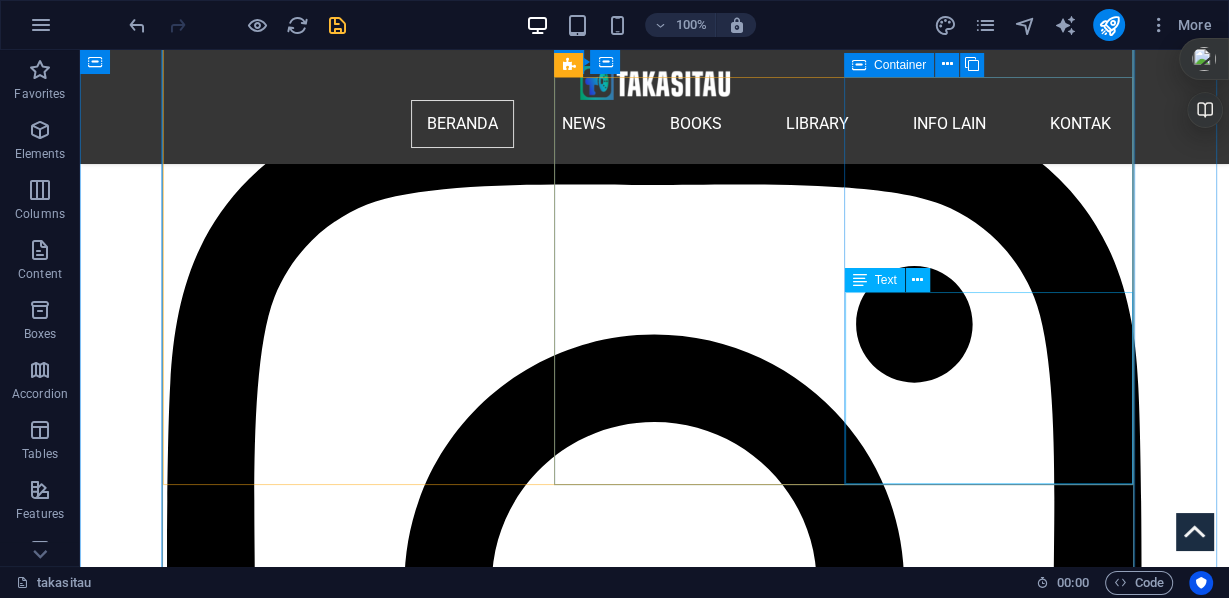 click on "CNN: Tindakan keras terhadap Hamas yang sudah dilarang menimbulkan kekhawatiran kebebasan berbicara di Jerman, sebagai judul dari artikel CNN yang pro-zionist di Jerman, memberi label protest pro Palestina sebagai protest pro Hamas. Negara-negara Eropa meningkatkan upaya melawan 'militan' (pendukung pro Palestina di;abeli militan), dengan Jerman memimpin dalam tindakan melawannya dan para pendukungnya. Di Berlin, pawai pro-Palestina dibatasi, dan sekolah-sekolah dilarang membawa bendera Palestina dan syal keffiyeh. Di seluruh negeri, penggunaan frasa pro-Palestina "From the river to the seat" kini ilegal, dalam menuntut hak-hak Palestina atau menyerukan diakhirinya Israel, ini sesuai dengan prinsip apartheid." at bounding box center (411, 13262) 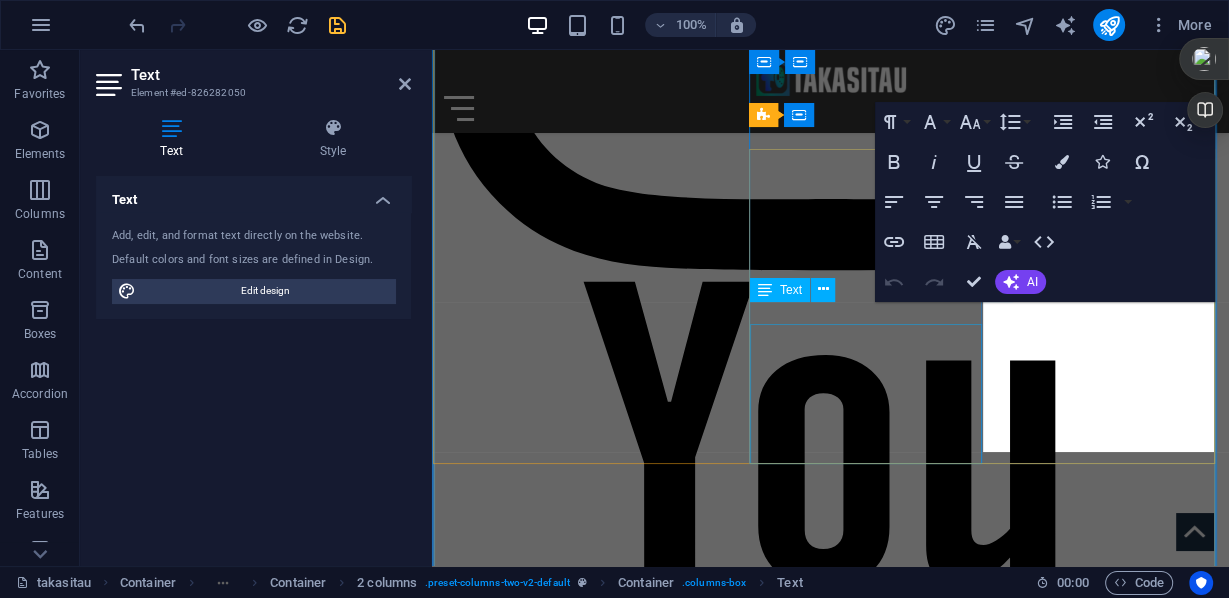 scroll, scrollTop: 2956, scrollLeft: 0, axis: vertical 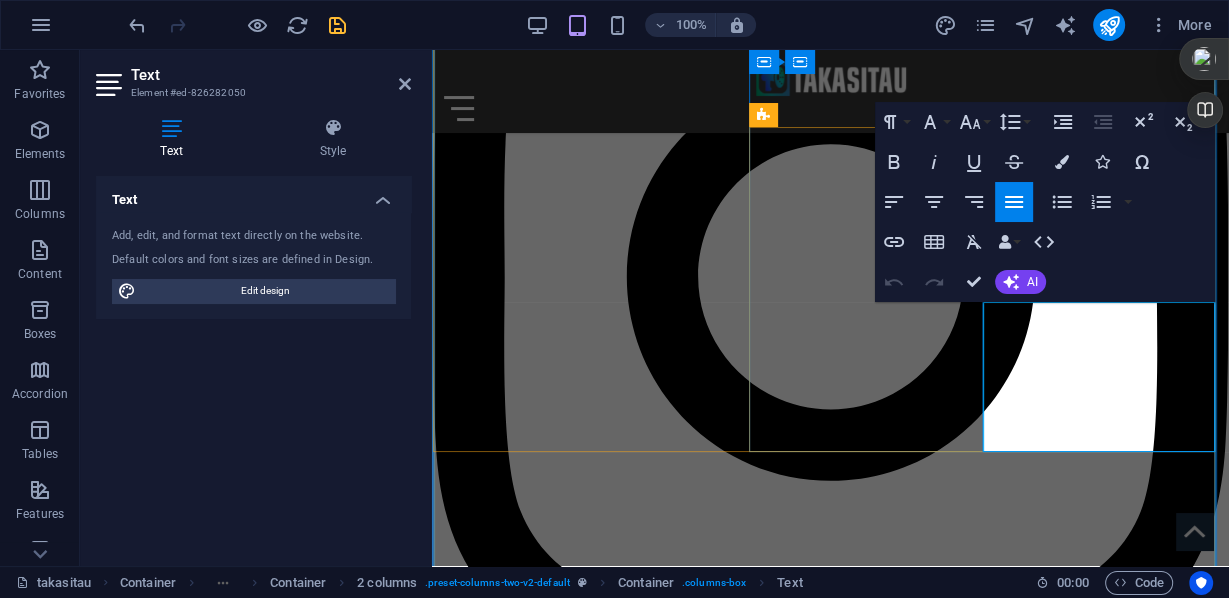 click on "CNN: Tindakan keras terhadap Hamas yang sudah dilarang menimbulkan kekhawatiran kebebasan berbicara di Jerman, sebagai judul dari artikel CNN yang pro-zionist di Jerman, memberi label protest pro Palestina sebagai protest pro Hamas. Negara-negara Eropa meningkatkan upaya melawan 'militan' (pendukung pro Palestina di;abeli militan), dengan Jerman memimpin dalam tindakan melawannya dan para pendukungnya. Di Berlin, pawai pro-Palestina dibatasi, dan sekolah-sekolah dilarang membawa bendera Palestina dan syal keffiyeh. Di seluruh negeri, penggunaan frasa pro-Palestina "From the river to the seat" kini ilegal, dalam menuntut hak-hak Palestina atau menyerukan diakhirinya Israel, ini sesuai dengan prinsip apartheid." at bounding box center [631, 10199] 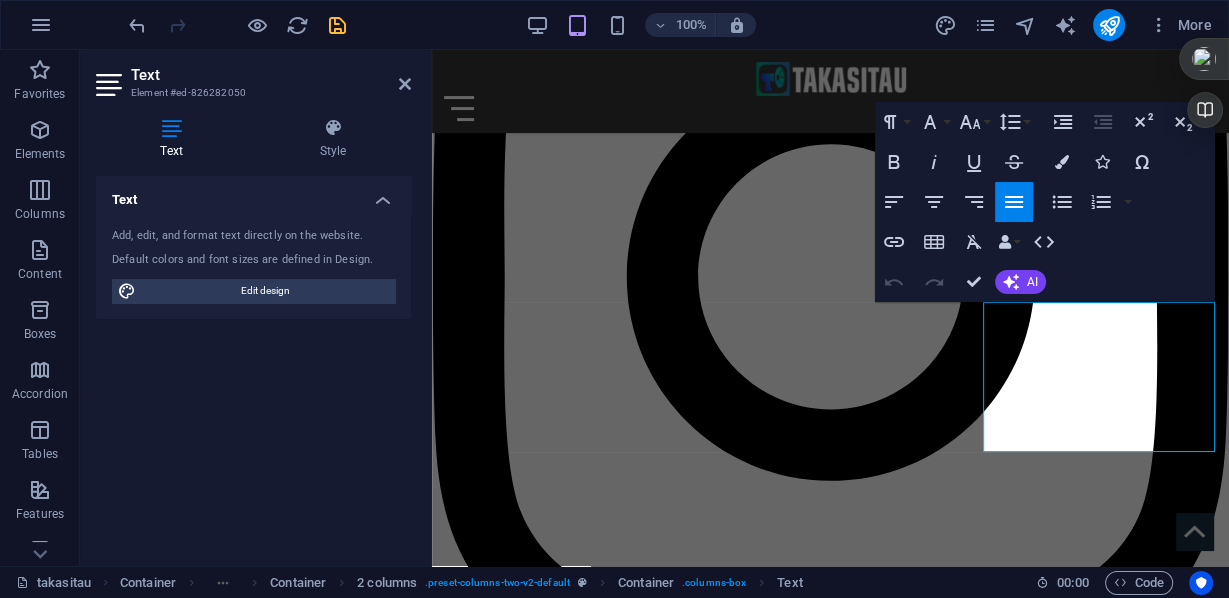 type 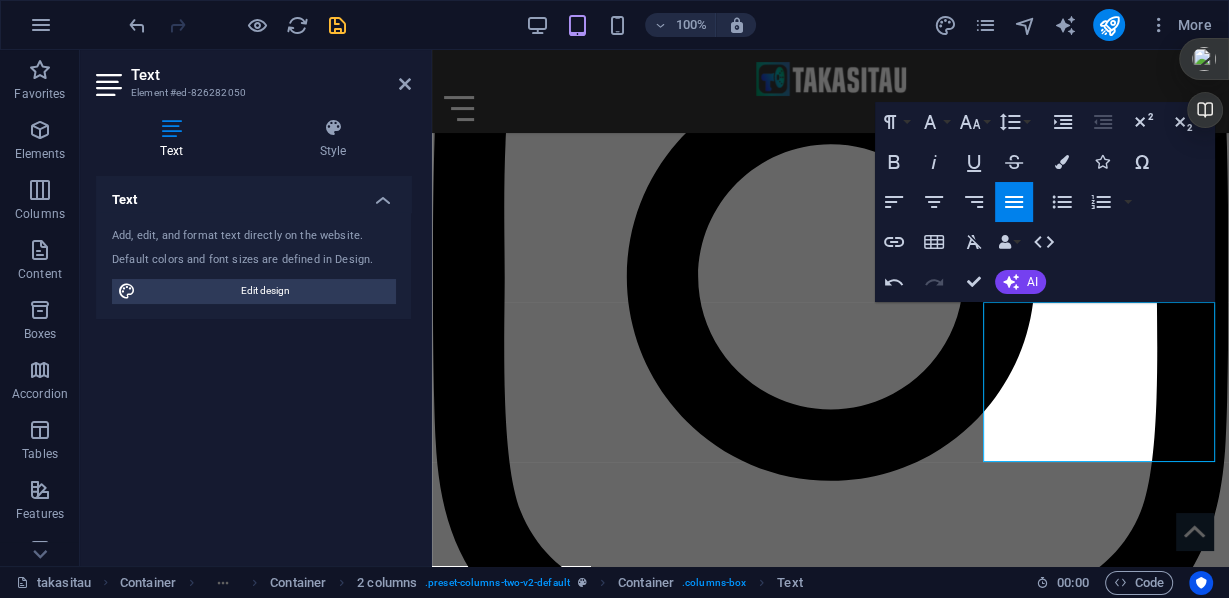 scroll, scrollTop: 0, scrollLeft: 3, axis: horizontal 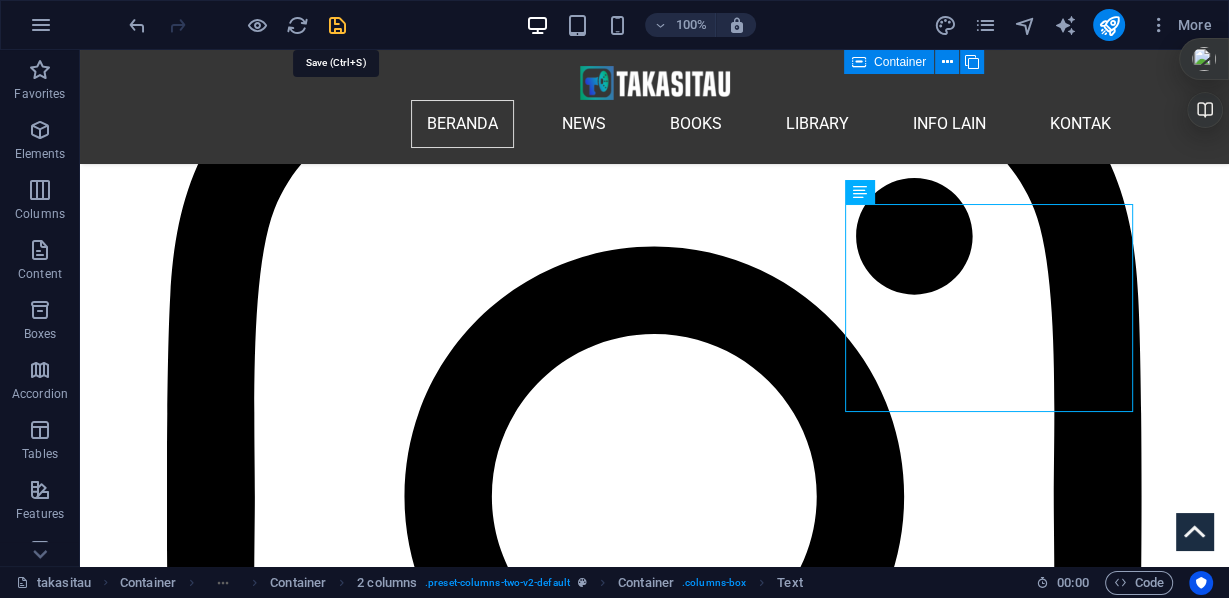 click at bounding box center [337, 25] 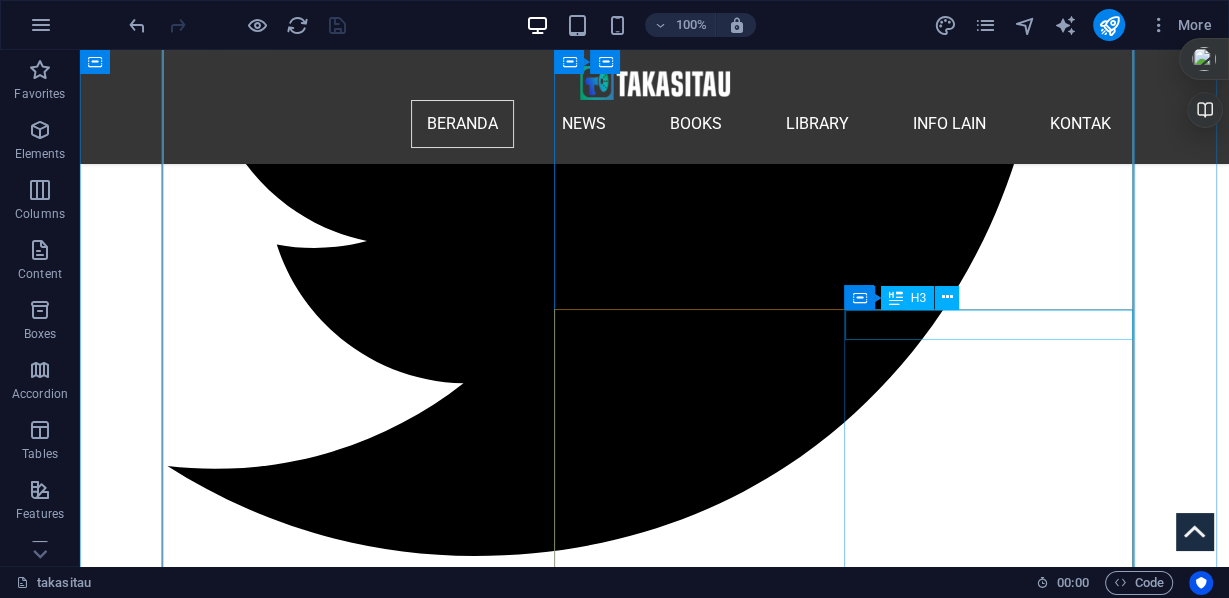 scroll, scrollTop: 3127, scrollLeft: 0, axis: vertical 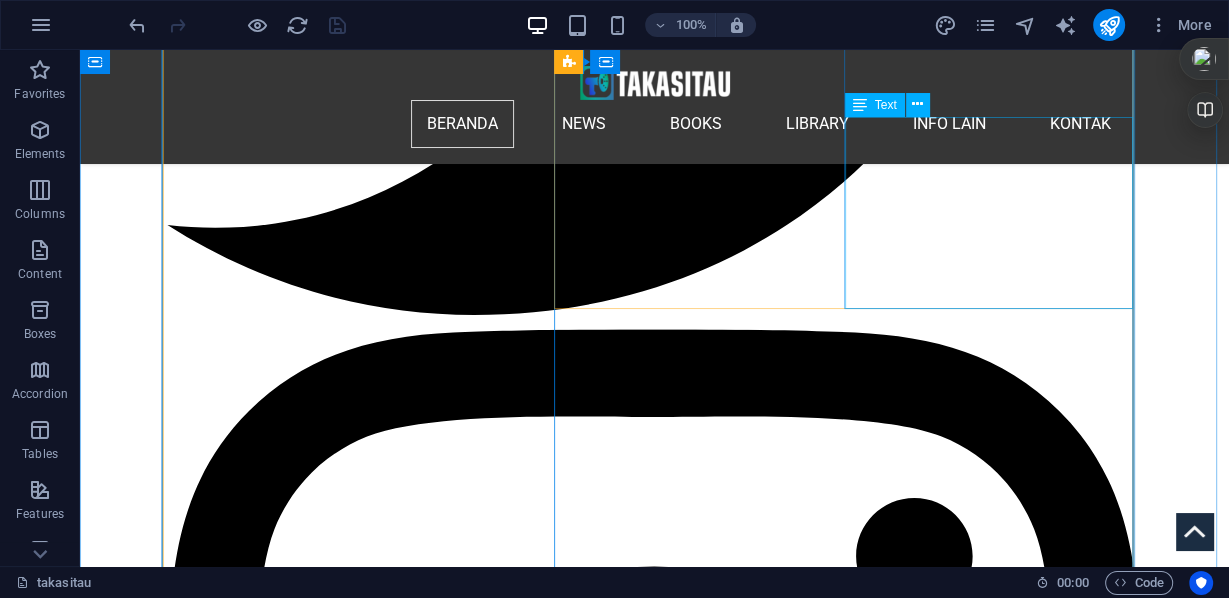 click on "Ribuan pengunjuk rasa pro-Palestina berbaris melalui pusat kota London - The Guardian. Puluhan ribu orang bergabung dalam protes pro-Palestina di Polisi menangkap 17 orang dalam demo yang menandai satu tahun dimulainya perang di Gaza. Dilaporkan Sabtu [DATE]. Penyelenggara demonstrasi pertama mengatakan mereka berencana untuk berbaris ke Whitehall, tempat para peserta akan mendengarkan pidato – termasuk dari mantan menteri pertama Skotlandia, [NAME] [LAST]. Menurut penyelenggara demonstrasi kedua, mereka berencana untuk "menargetkan" perusahaan dan lembaga yang mereka sebut "terlibat dalam kejahatan Israel", termasuk Barclays dan British Museum." at bounding box center (411, 11749) 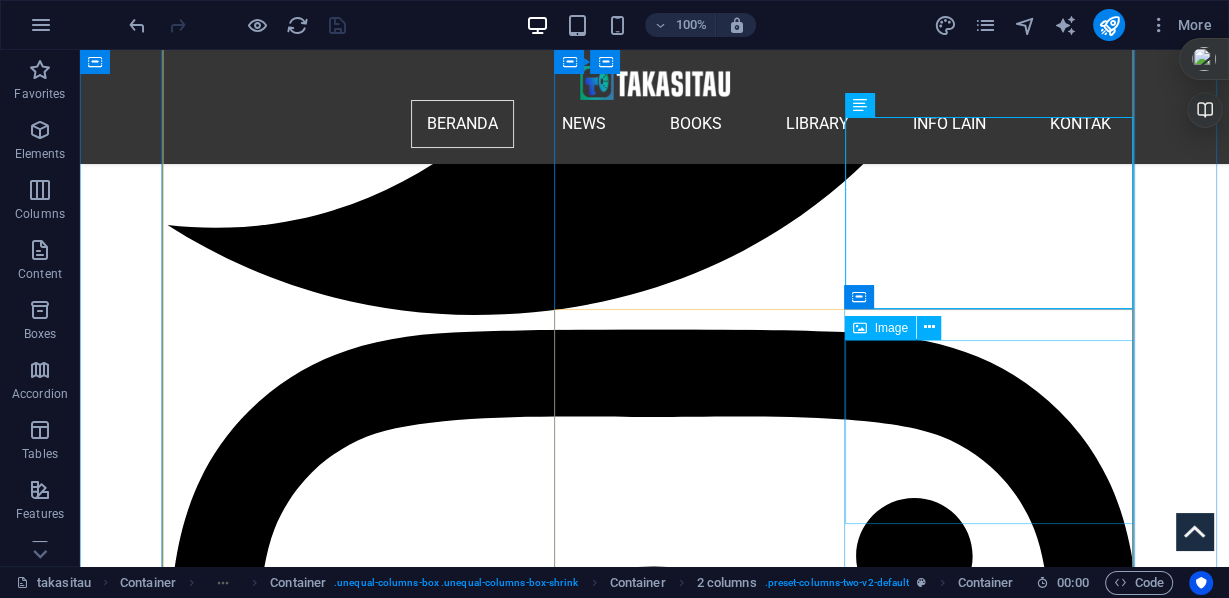 scroll, scrollTop: 3367, scrollLeft: 0, axis: vertical 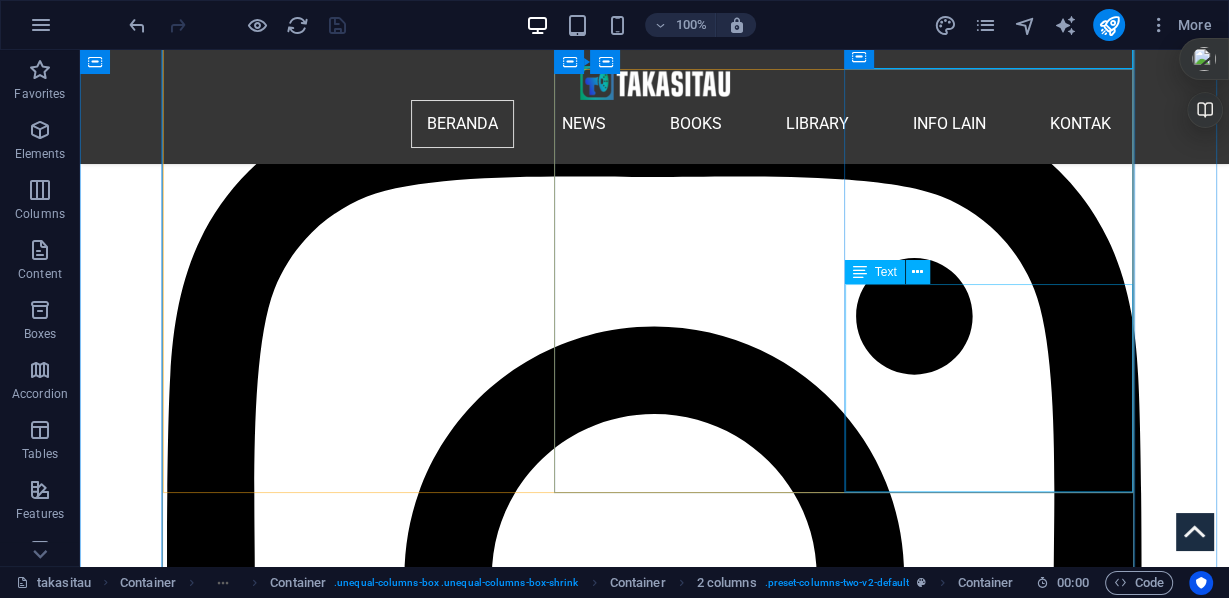 click on "CNN, mealporkan [DATE]: Tindakan keras terhadap Hamas yang sudah dilarang menimbulkan kekhawatiran kebebasan berbicara di Jerman, sebagai judul dari artikel CNN yang pro-zionist di Jerman, memberi label protest pro Palestina sebagai protest pro Hamas. Negara-negara Eropa meningkatkan upaya melawan 'militan' (pendukung pro Palestina di;abeli militan), dengan Jerman memimpin dalam tindakan melawannya dan para pendukungnya. Di Berlin, pawai pro-Palestina dibatasi, dan sekolah-sekolah dilarang membawa bendera Palestina dan syal keffiyeh. Di seluruh negeri, penggunaan frasa pro-Palestina "From the river to the seat" kini ilegal, dalam menuntut hak-hak Palestina atau menyerukan diakhirinya Israel, ini sesuai dengan prinsip apartheid." at bounding box center [411, 13262] 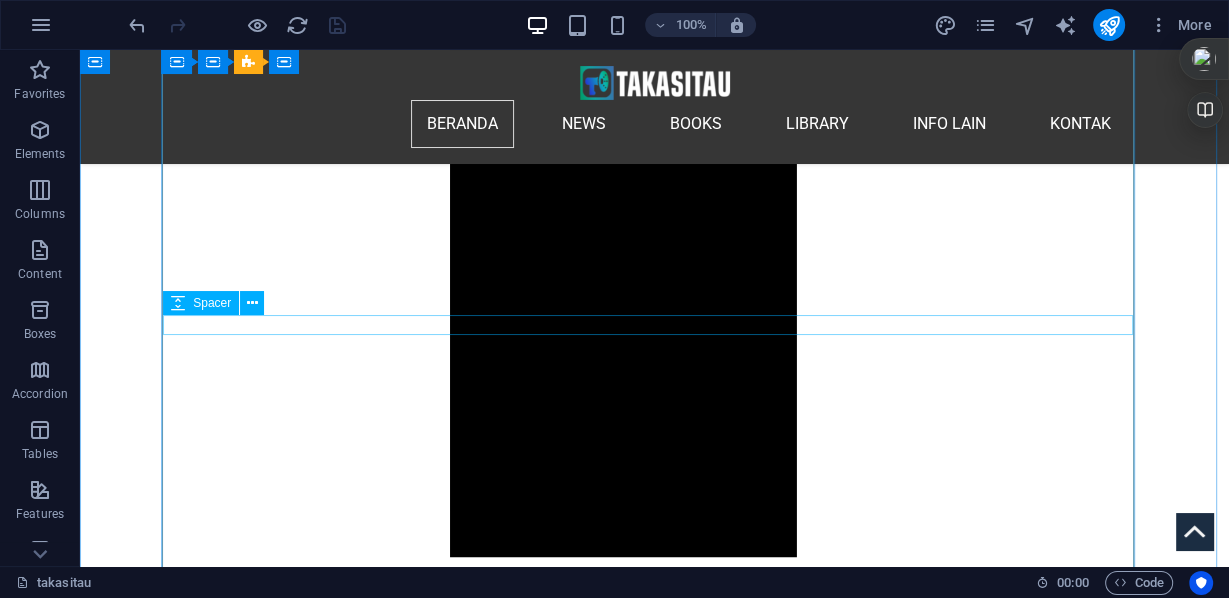 scroll, scrollTop: 1600, scrollLeft: 0, axis: vertical 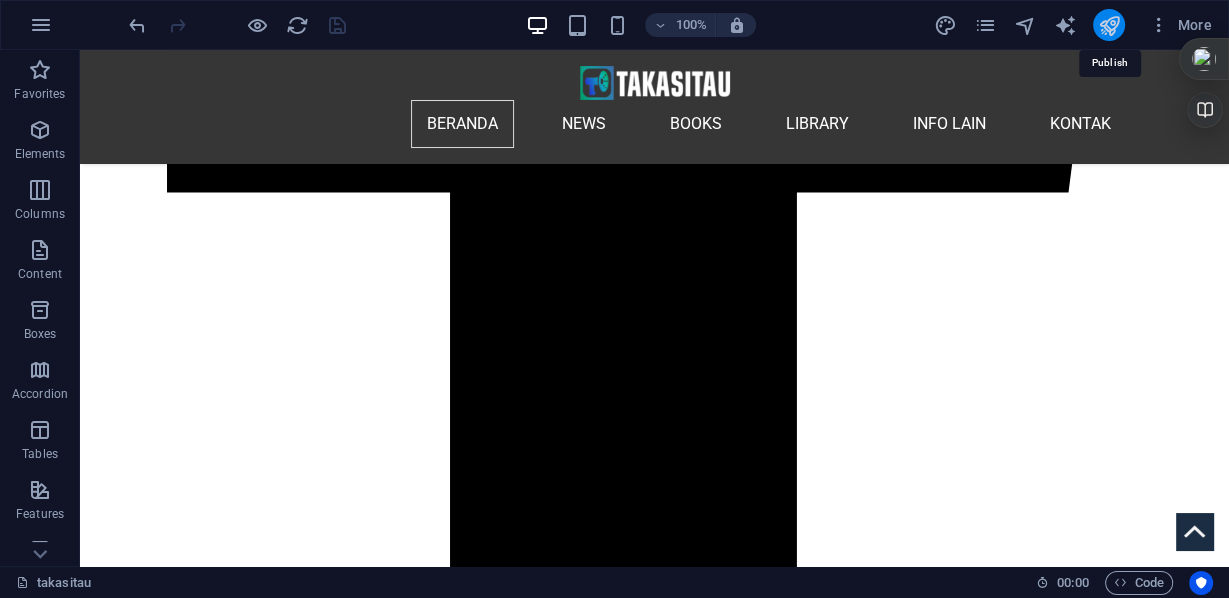 click at bounding box center (1108, 25) 